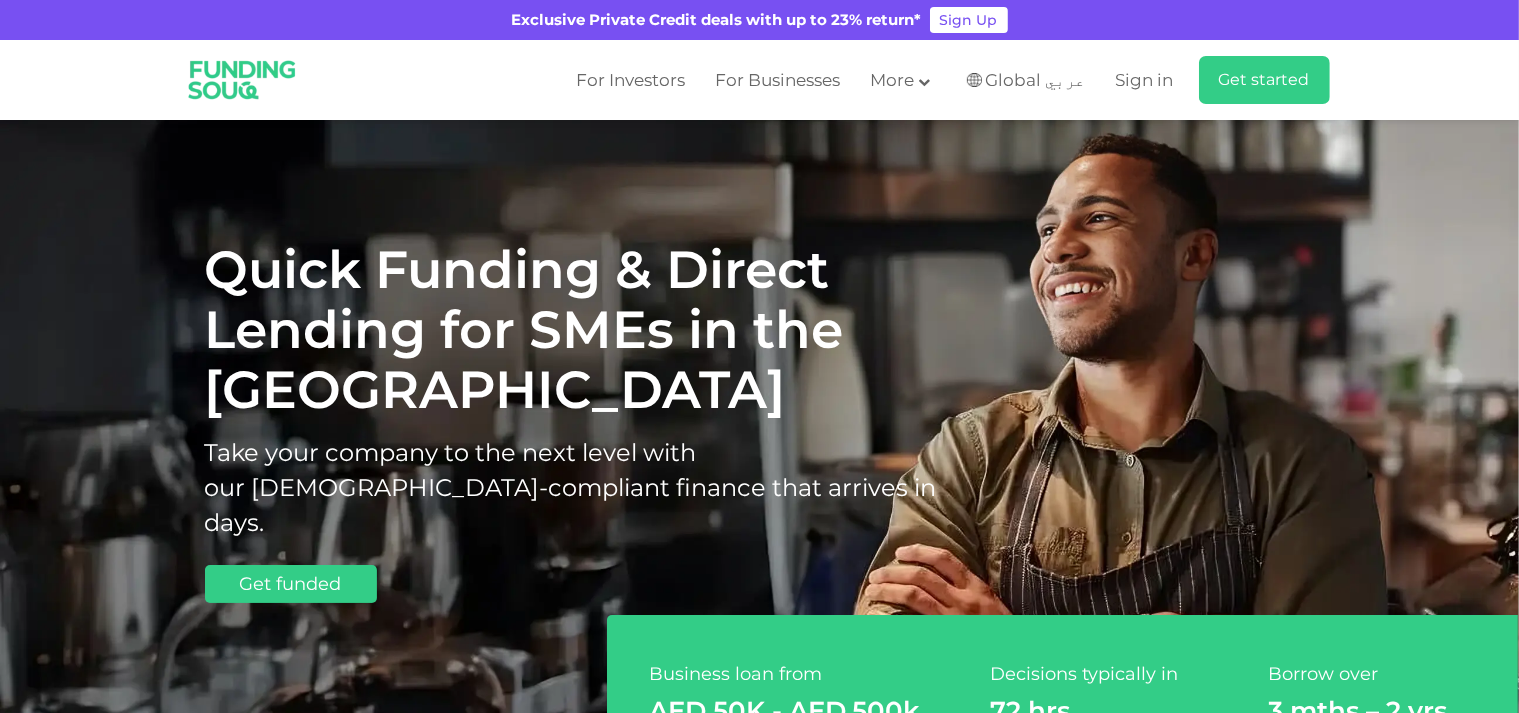 scroll, scrollTop: 1, scrollLeft: 0, axis: vertical 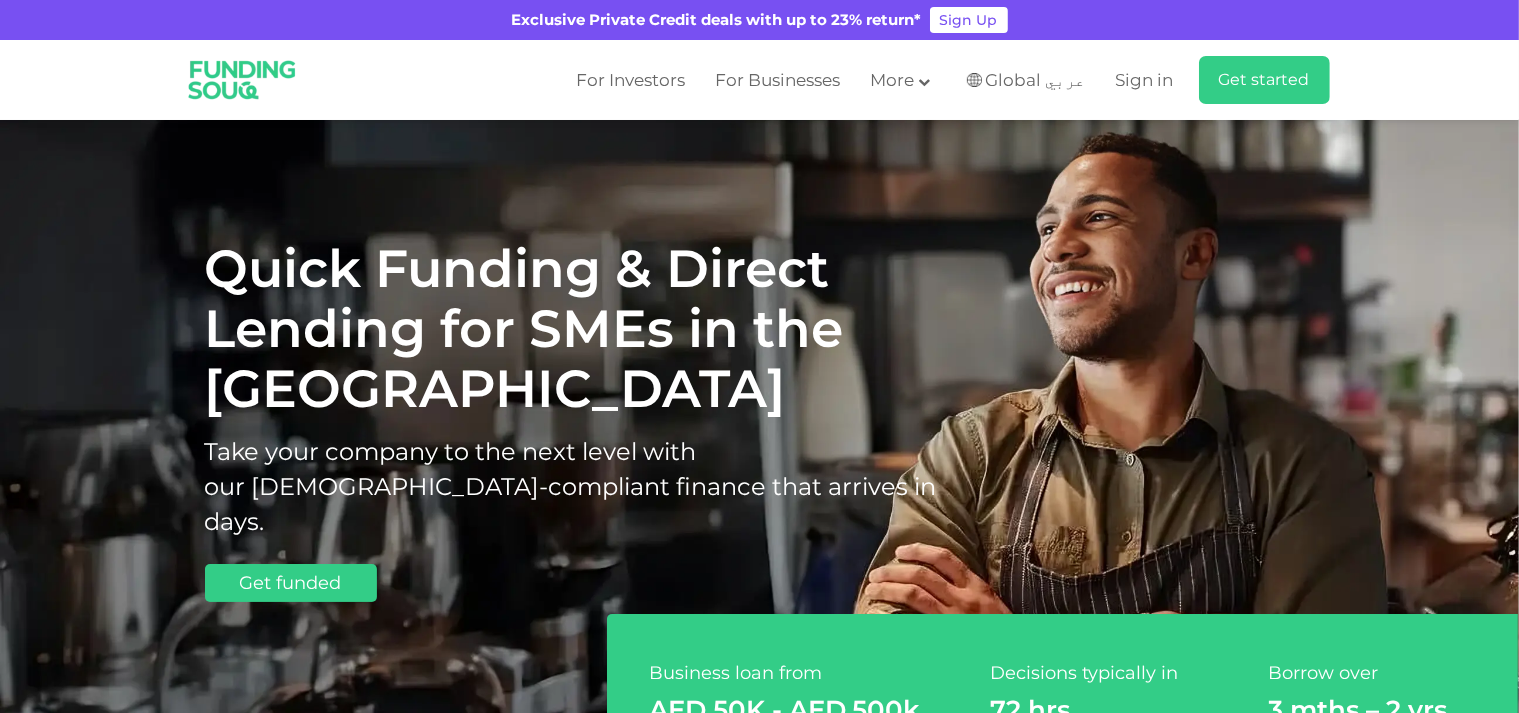 click on "Quick Funding & Direct Lending for SMEs in the UAE
Take your company to the next level with   our Shariah-compliant finance that arrives in days.
Get funded" at bounding box center [760, 420] 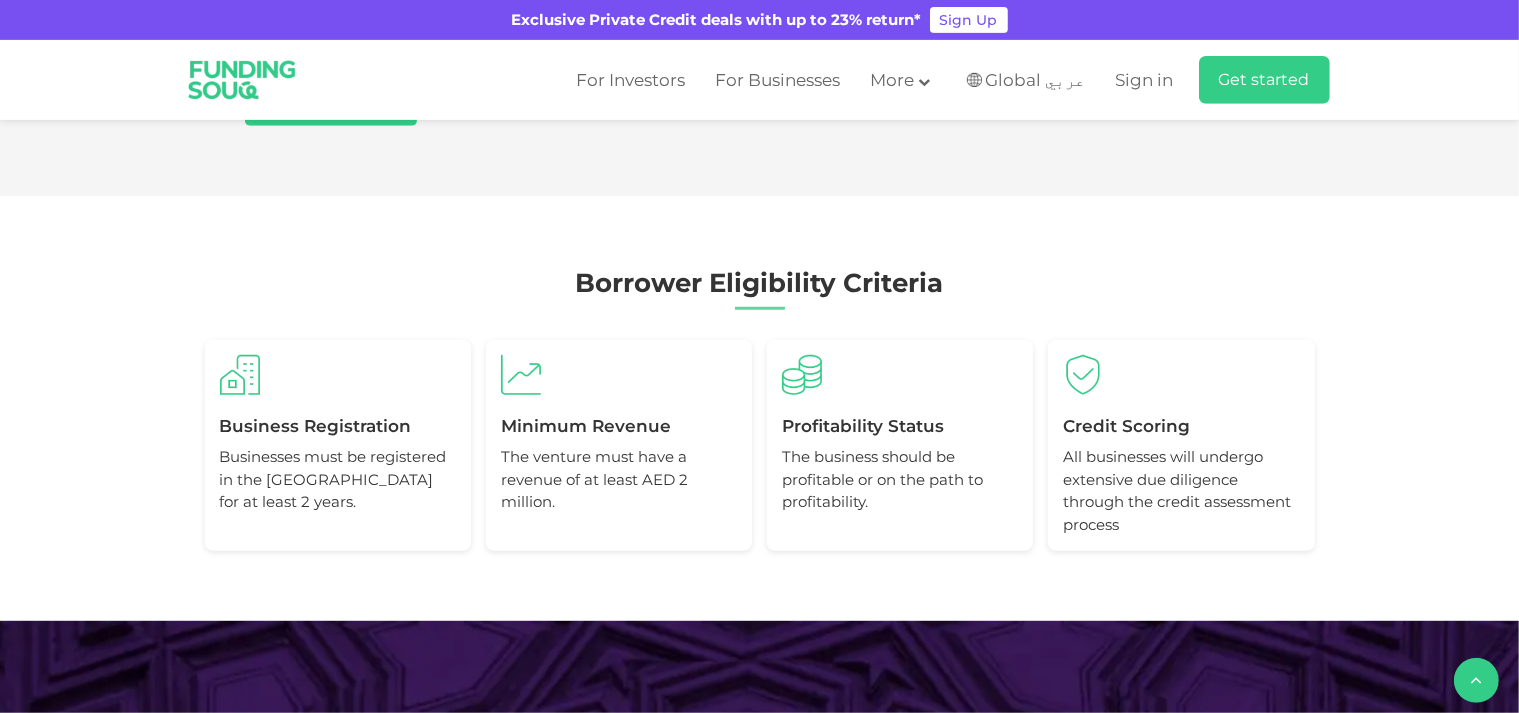 scroll, scrollTop: 1688, scrollLeft: 0, axis: vertical 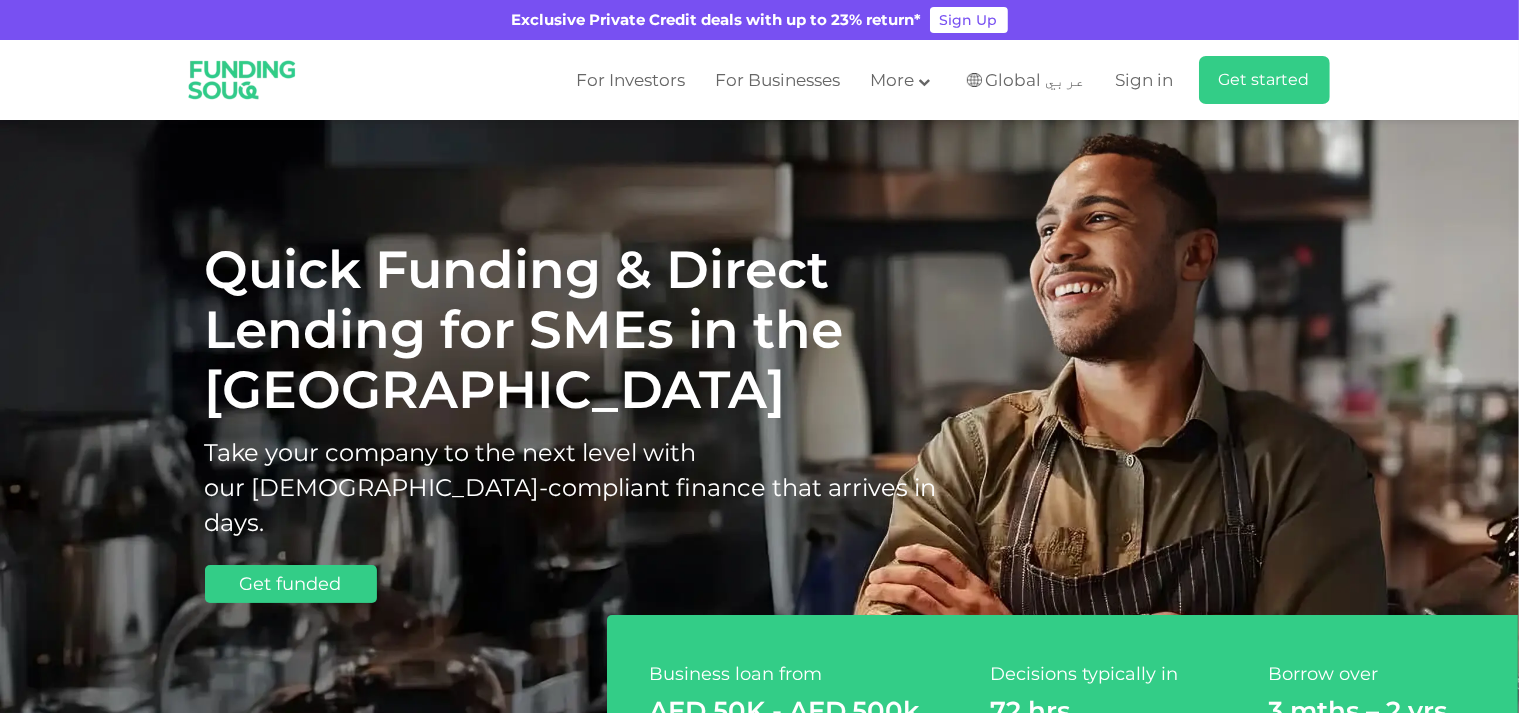 click on "Global عربي" at bounding box center [1036, 80] 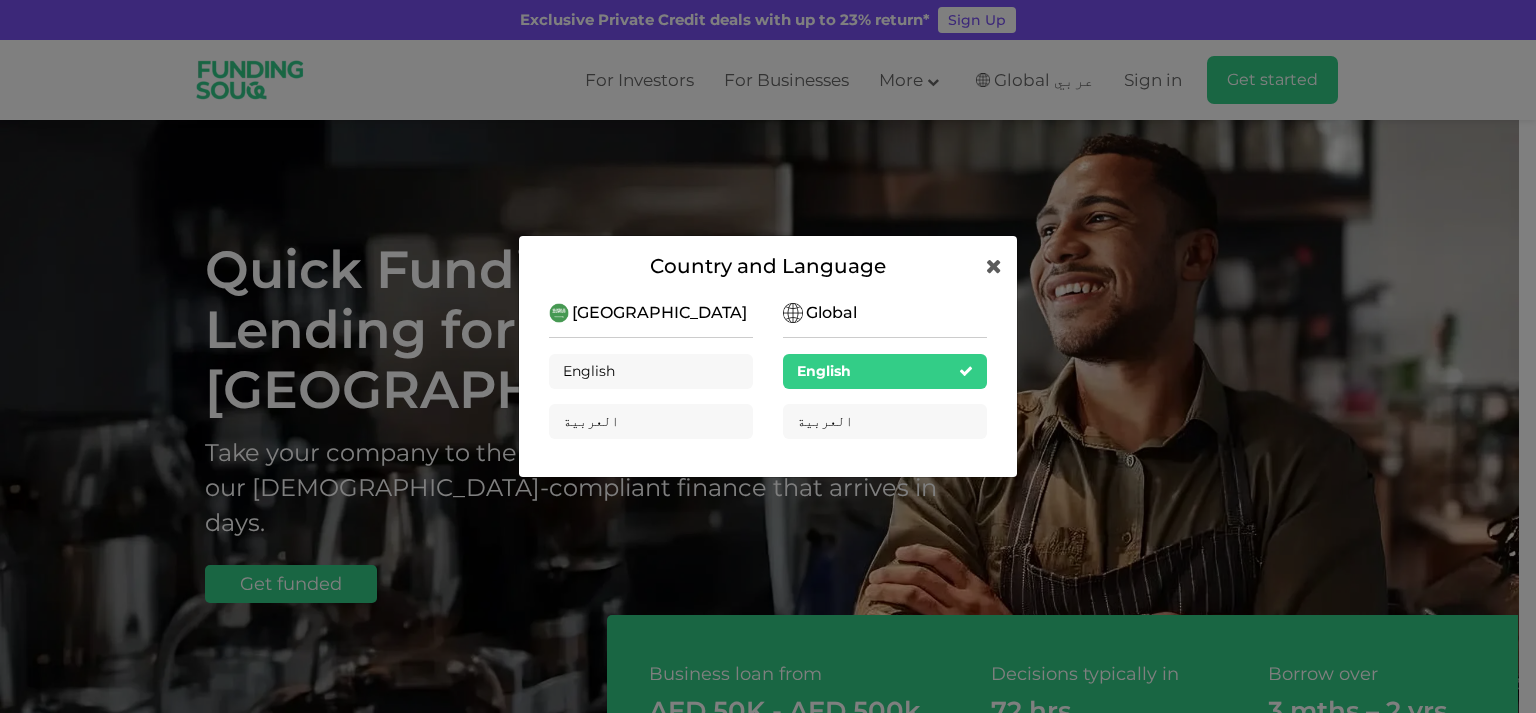 click on "Global" at bounding box center (831, 313) 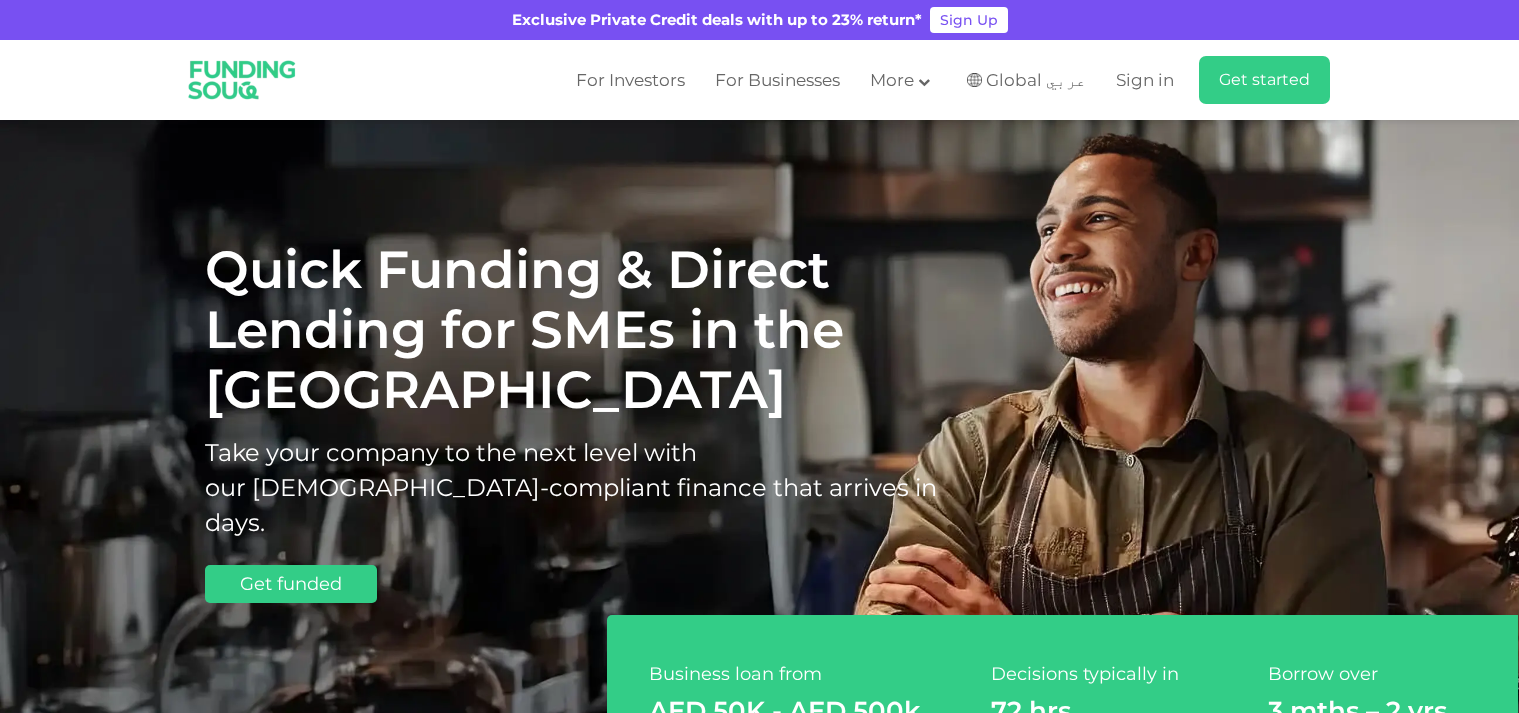 scroll, scrollTop: 0, scrollLeft: 0, axis: both 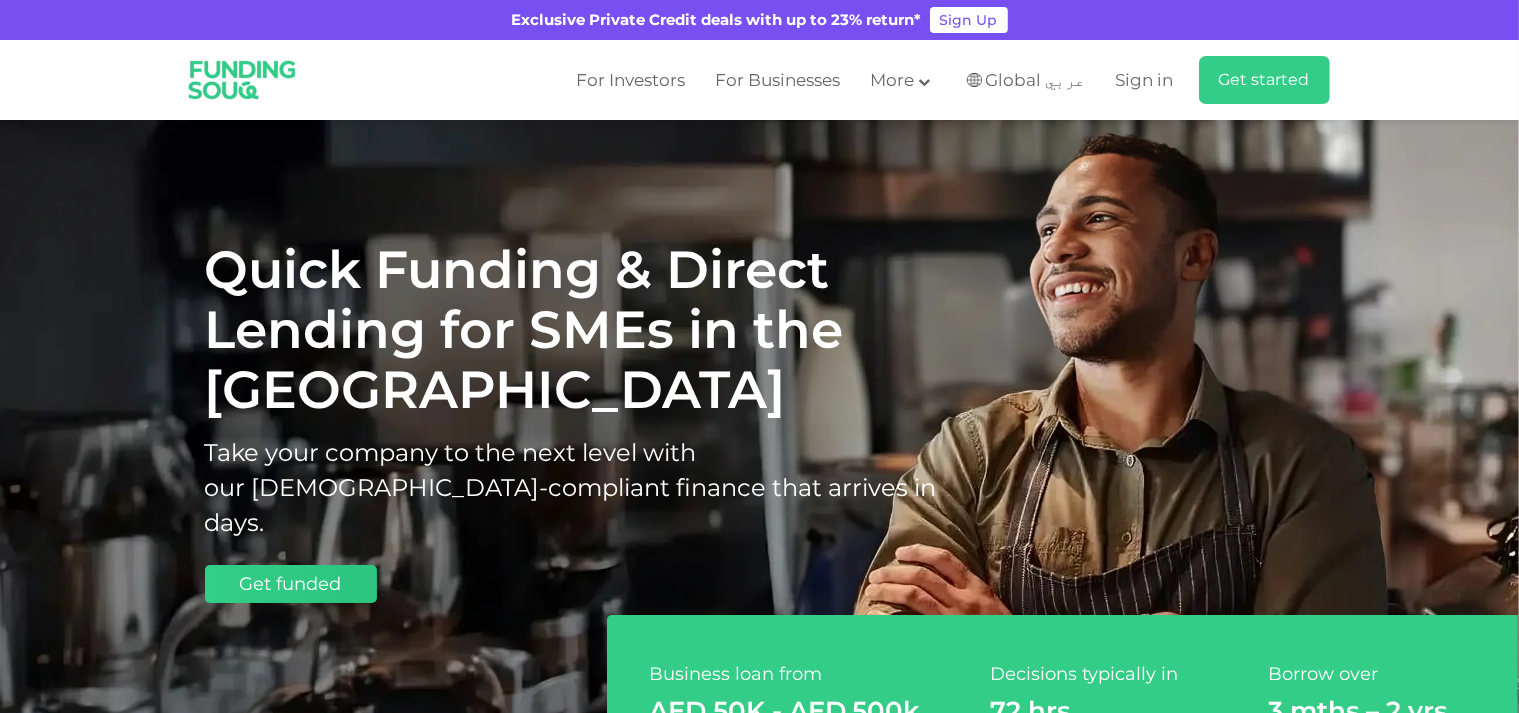 click on "Get funded" at bounding box center (291, 584) 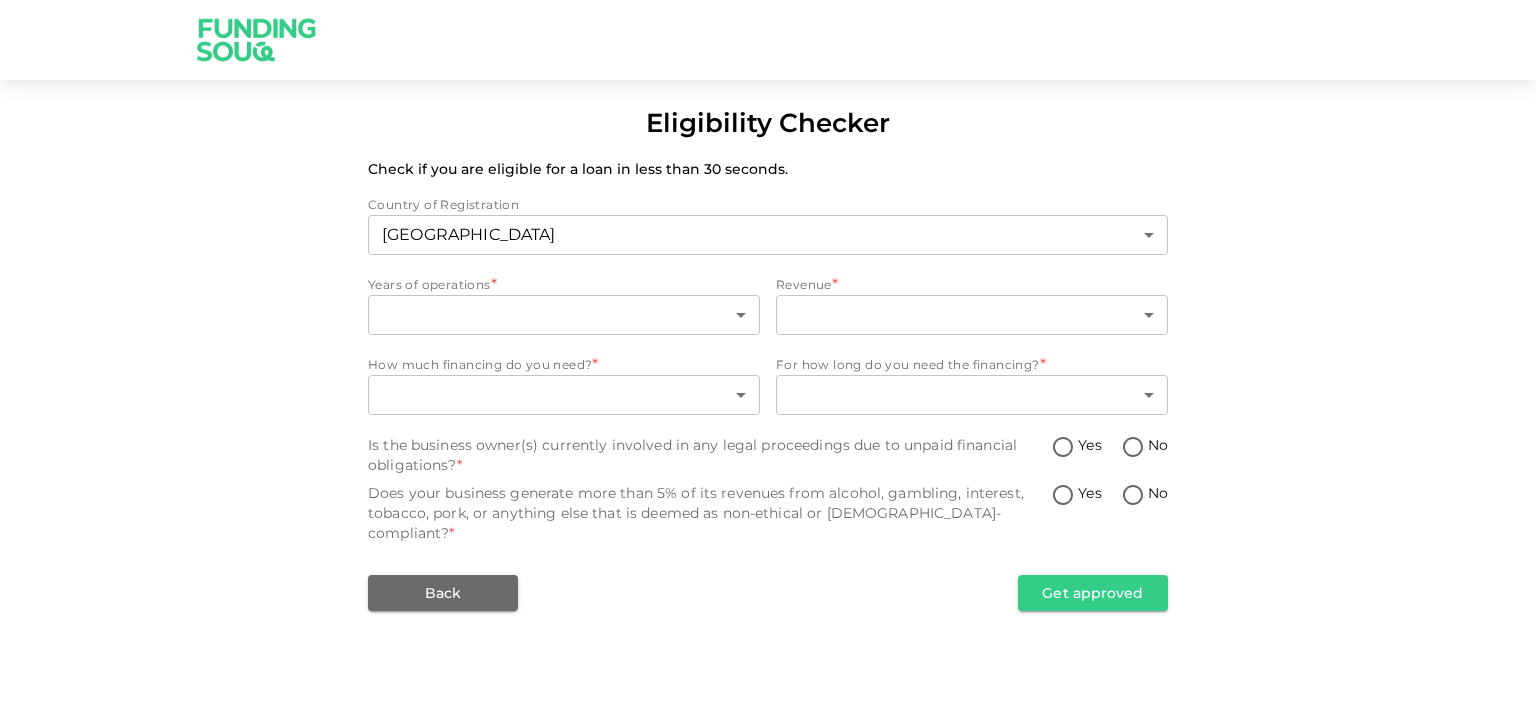 scroll, scrollTop: 0, scrollLeft: 0, axis: both 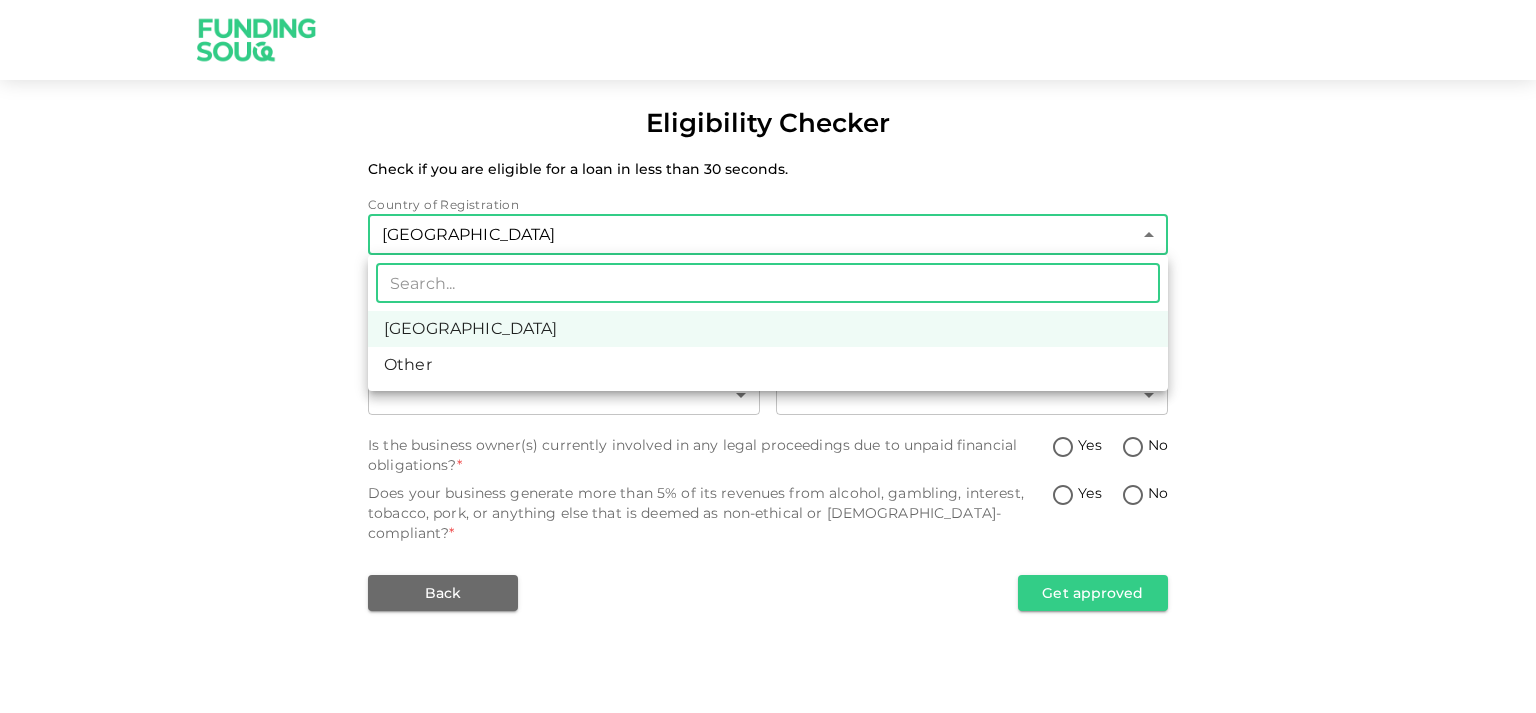 click on "Eligibility Checker Check if you are eligible for a loan in less than 30 seconds.   Country of Registration United Arab Emirates 1 ​   Years of operations * ​ ​   Revenue * ​ ​   How much financing do you need? * ​ ​   For how long do you need the financing? * ​ ​ Is the business owner(s) currently involved in any legal proceedings due to unpaid financial obligations? * Yes No Does your business generate more than 5% of its revenues from alcohol, gambling, interest, tobacco, pork, or anything else that is deemed as non-ethical or Sharia-compliant? * Yes No Back Get approved
​ United Arab Emirates Other" at bounding box center (768, 356) 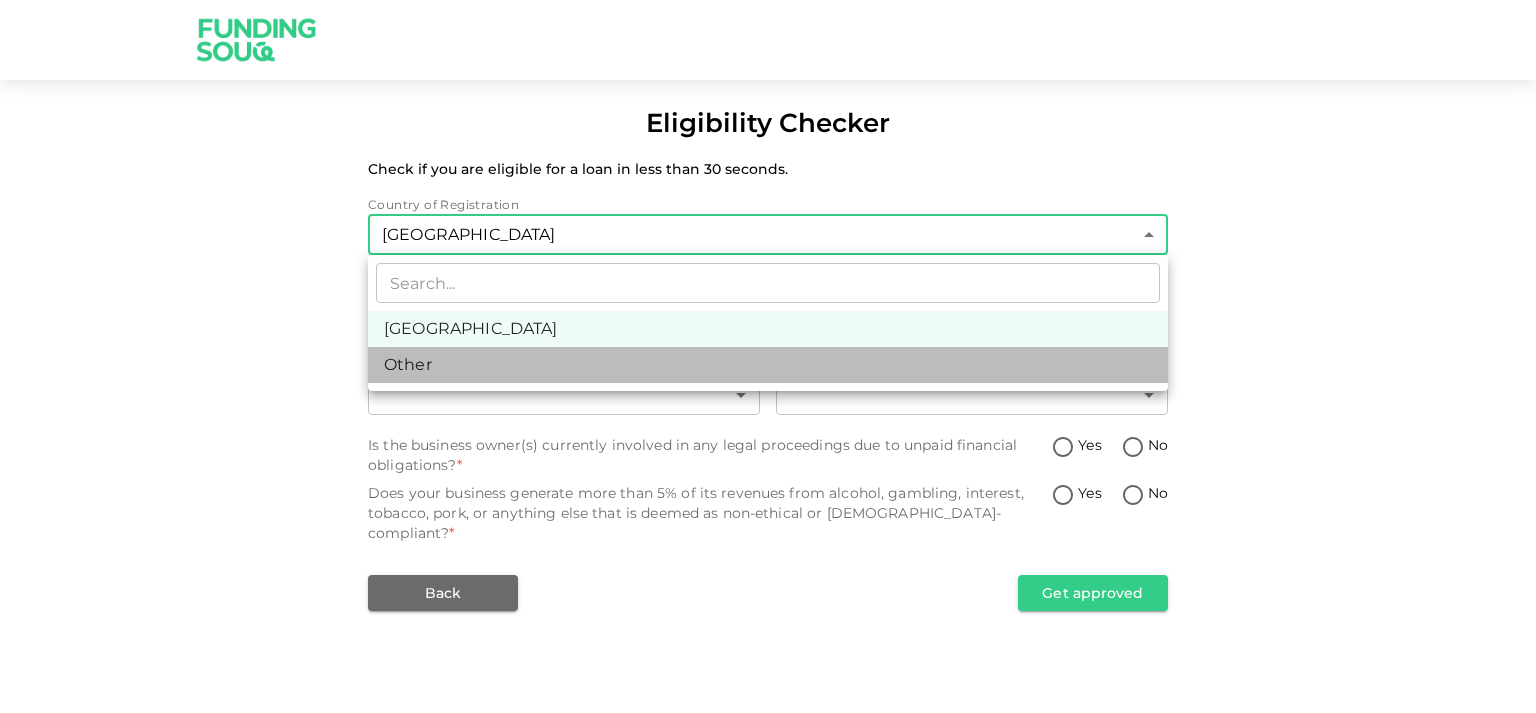 click on "Other" at bounding box center [768, 365] 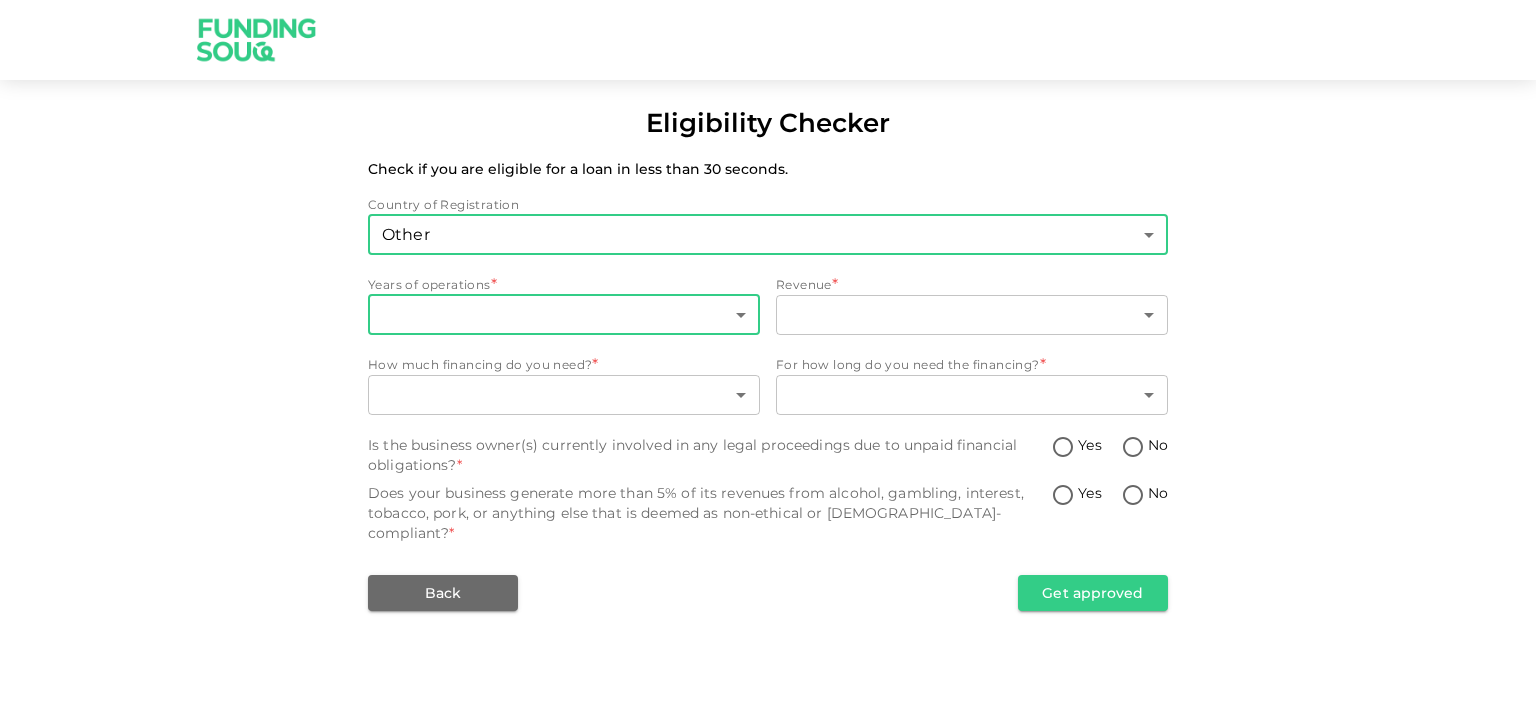 click on "Eligibility Checker Check if you are eligible for a loan in less than 30 seconds.   Country of Registration Other 3 ​   Years of operations * ​ ​   Revenue * ​ ​   How much financing do you need? * ​ ​   For how long do you need the financing? * ​ ​ Is the business owner(s) currently involved in any legal proceedings due to unpaid financial obligations? * Yes No Does your business generate more than 5% of its revenues from alcohol, gambling, interest, tobacco, pork, or anything else that is deemed as non-ethical or Sharia-compliant? * Yes No Back Get approved" at bounding box center (768, 356) 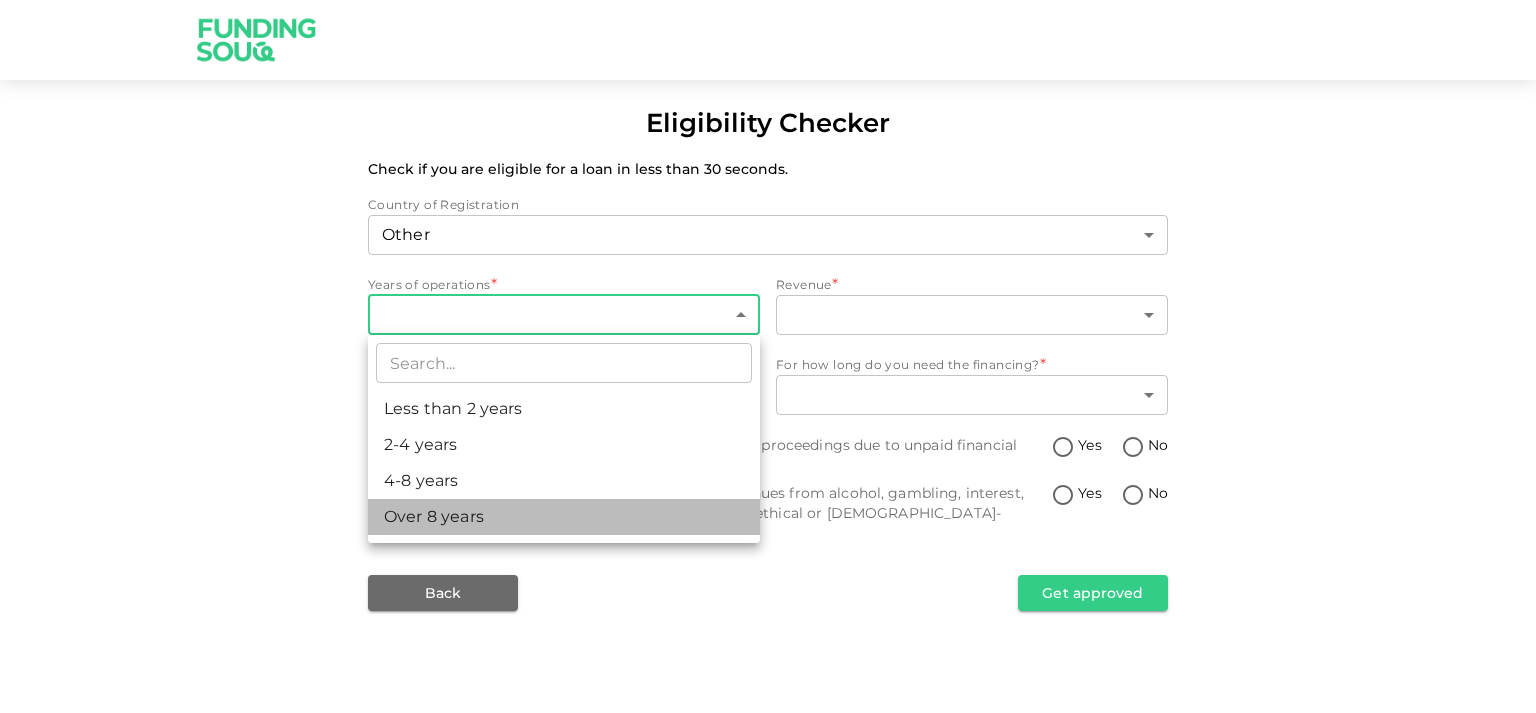click on "Over 8 years" at bounding box center (564, 517) 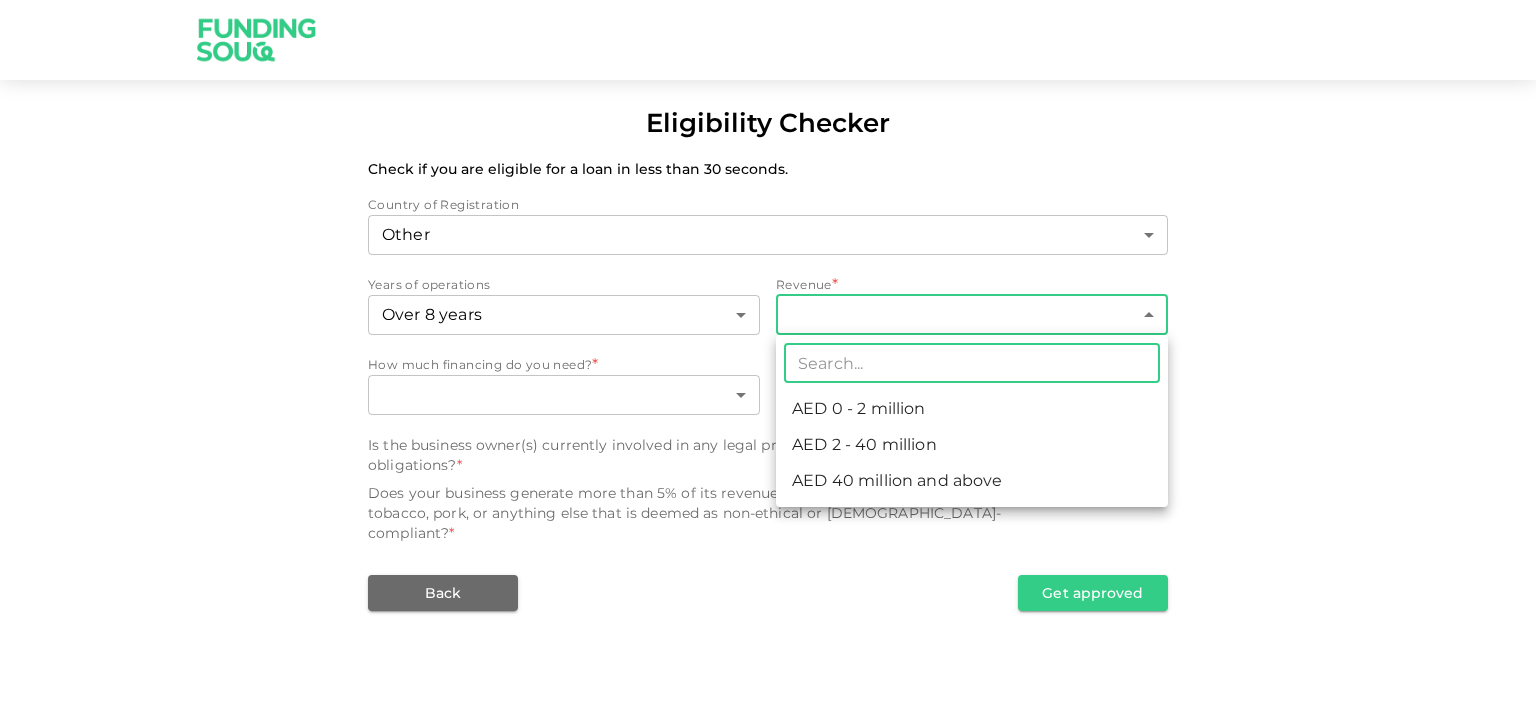 click on "Eligibility Checker Check if you are eligible for a loan in less than 30 seconds.   Country of Registration Other 3 ​   Years of operations Over 8 years 4 ​   Revenue * ​ ​   How much financing do you need? * ​ ​   For how long do you need the financing? * ​ ​ Is the business owner(s) currently involved in any legal proceedings due to unpaid financial obligations? * Yes No Does your business generate more than 5% of its revenues from alcohol, gambling, interest, tobacco, pork, or anything else that is deemed as non-ethical or Sharia-compliant? * Yes No Back Get approved
​ AED 0 - 2 million AED 2 - 40 million AED 40 million and above" at bounding box center (768, 356) 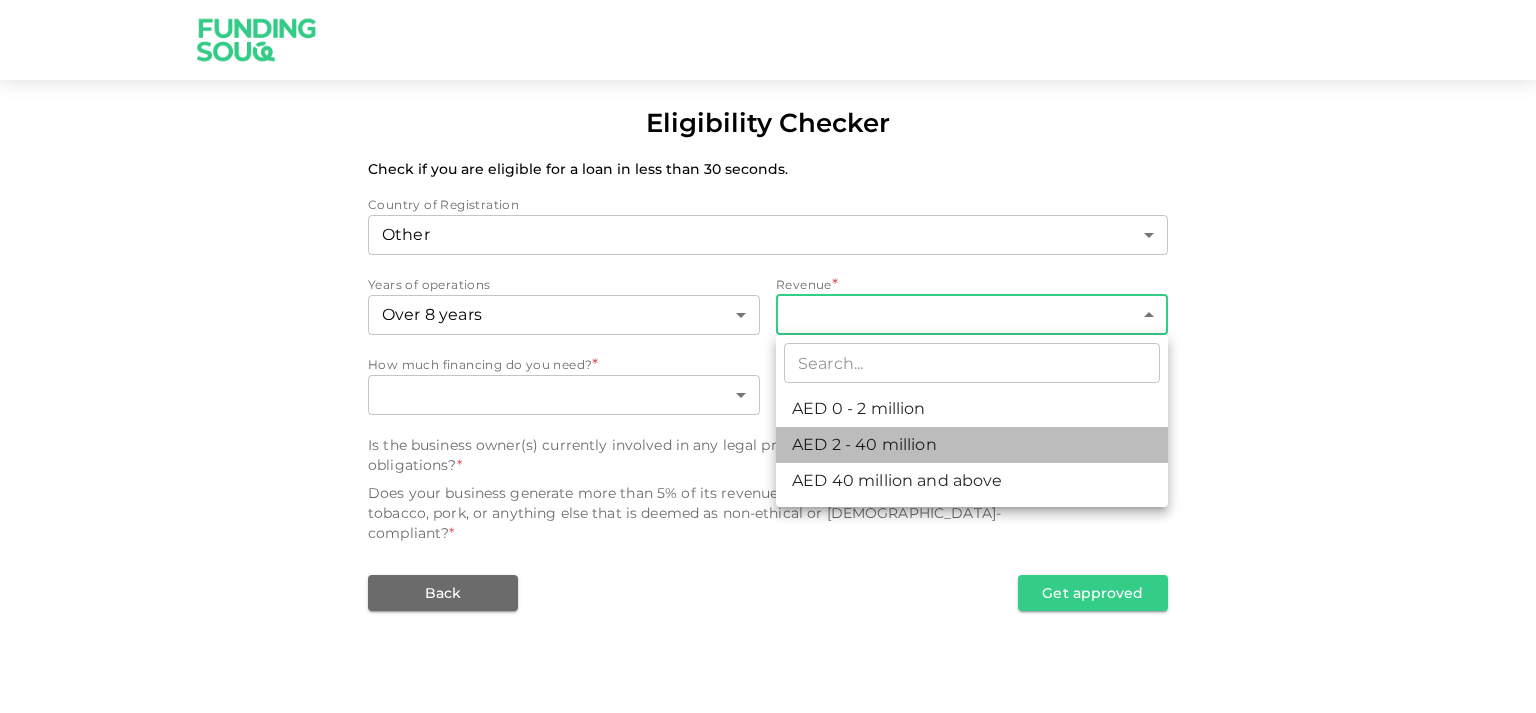 click on "AED 2 - 40 million" at bounding box center [972, 445] 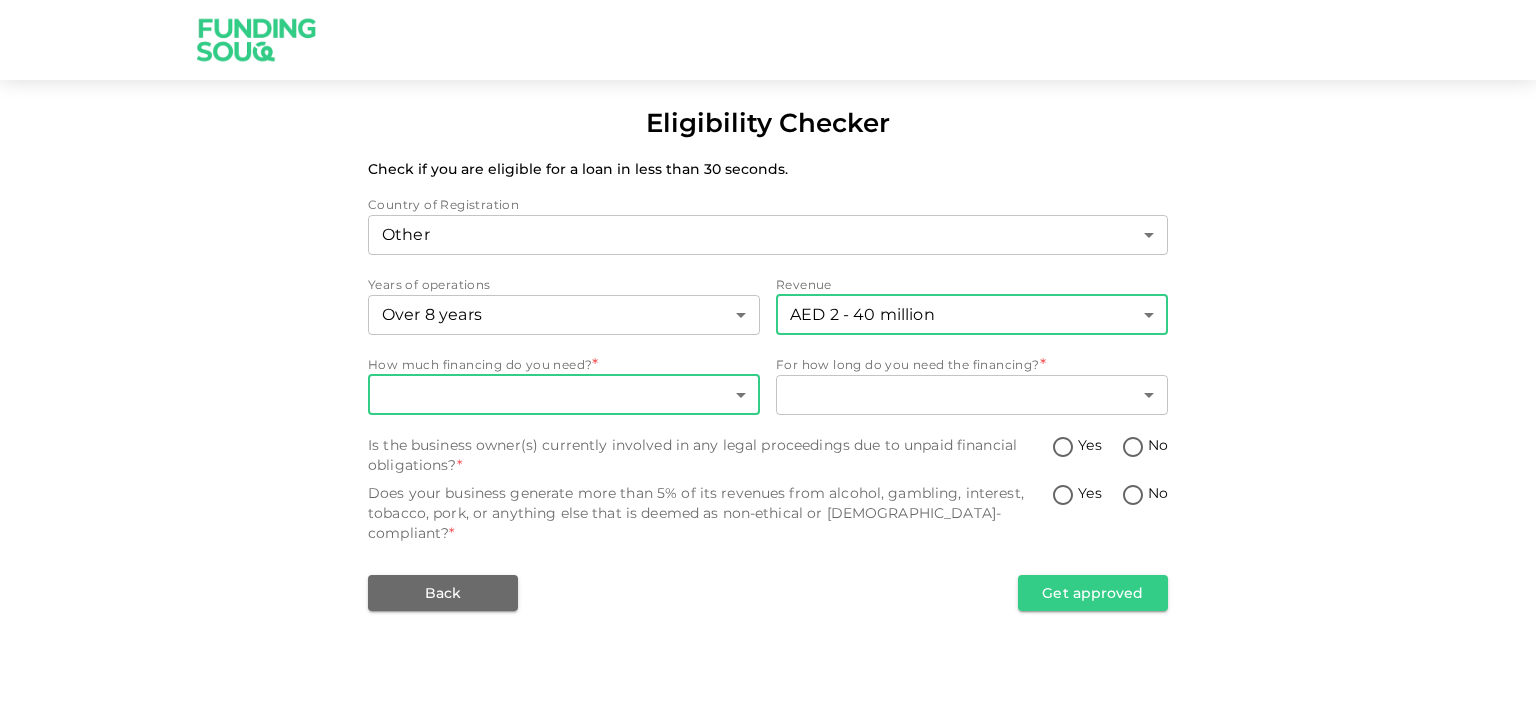 click on "Eligibility Checker Check if you are eligible for a loan in less than 30 seconds.   Country of Registration Other 3 ​   Years of operations Over 8 years 4 ​   Revenue AED 2 - 40 million 2 ​   How much financing do you need? * ​ ​   For how long do you need the financing? * ​ ​ Is the business owner(s) currently involved in any legal proceedings due to unpaid financial obligations? * Yes No Does your business generate more than 5% of its revenues from alcohol, gambling, interest, tobacco, pork, or anything else that is deemed as non-ethical or Sharia-compliant? * Yes No Back Get approved" at bounding box center (768, 356) 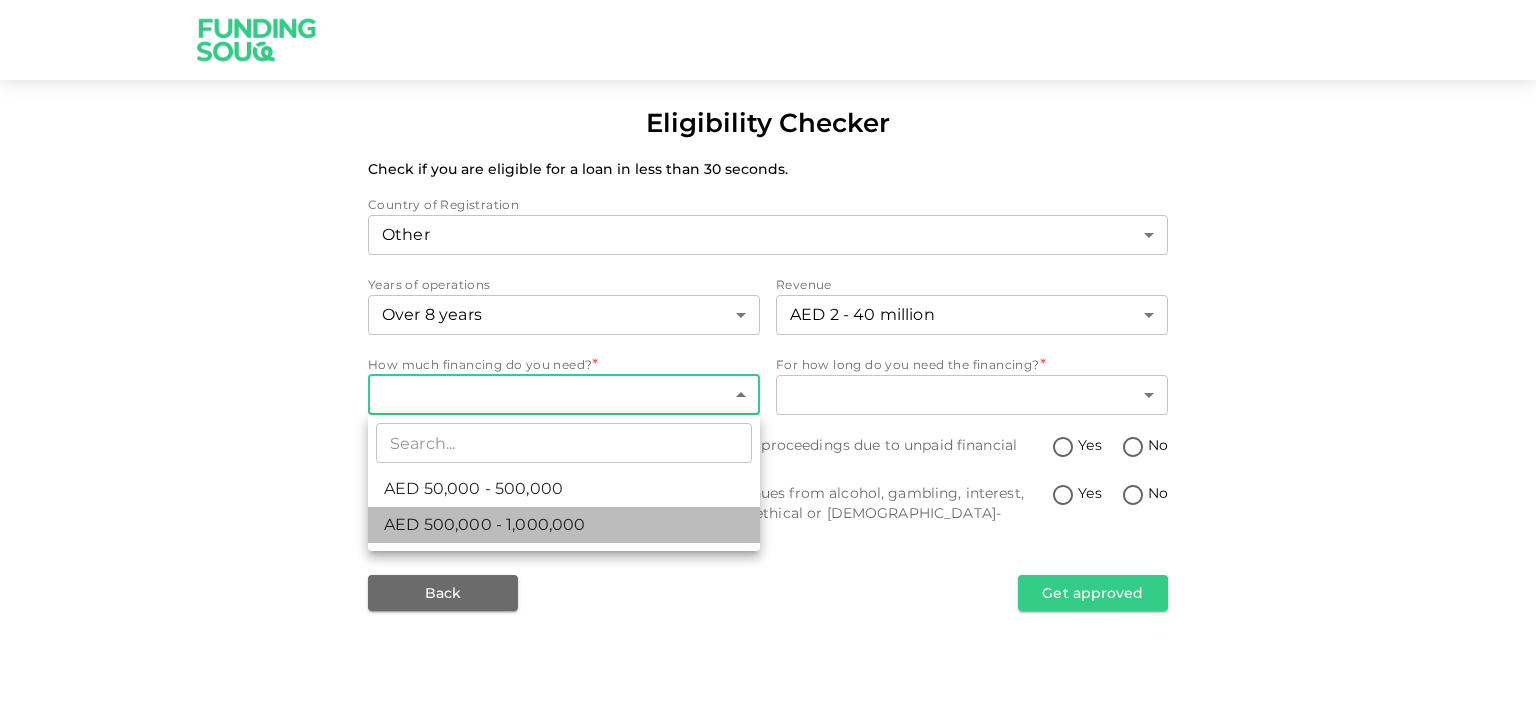 click on "AED 500,000 - 1,000,000" at bounding box center (484, 525) 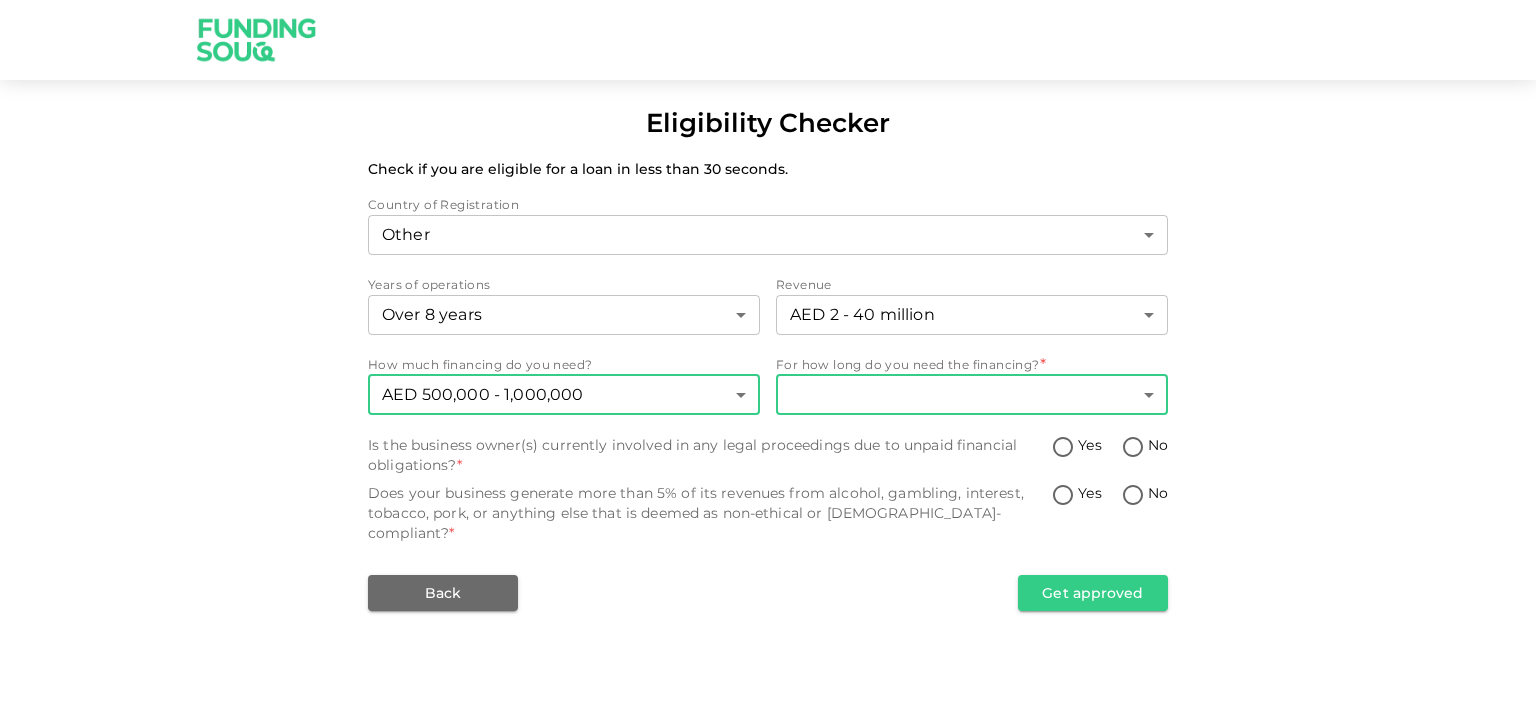 click on "Eligibility Checker Check if you are eligible for a loan in less than 30 seconds.   Country of Registration Other 3 ​   Years of operations Over 8 years 4 ​   Revenue AED 2 - 40 million 2 ​   How much financing do you need? AED 500,000 - 1,000,000 2 ​   For how long do you need the financing? * ​ ​ Is the business owner(s) currently involved in any legal proceedings due to unpaid financial obligations? * Yes No Does your business generate more than 5% of its revenues from alcohol, gambling, interest, tobacco, pork, or anything else that is deemed as non-ethical or Sharia-compliant? * Yes No Back Get approved" at bounding box center (768, 356) 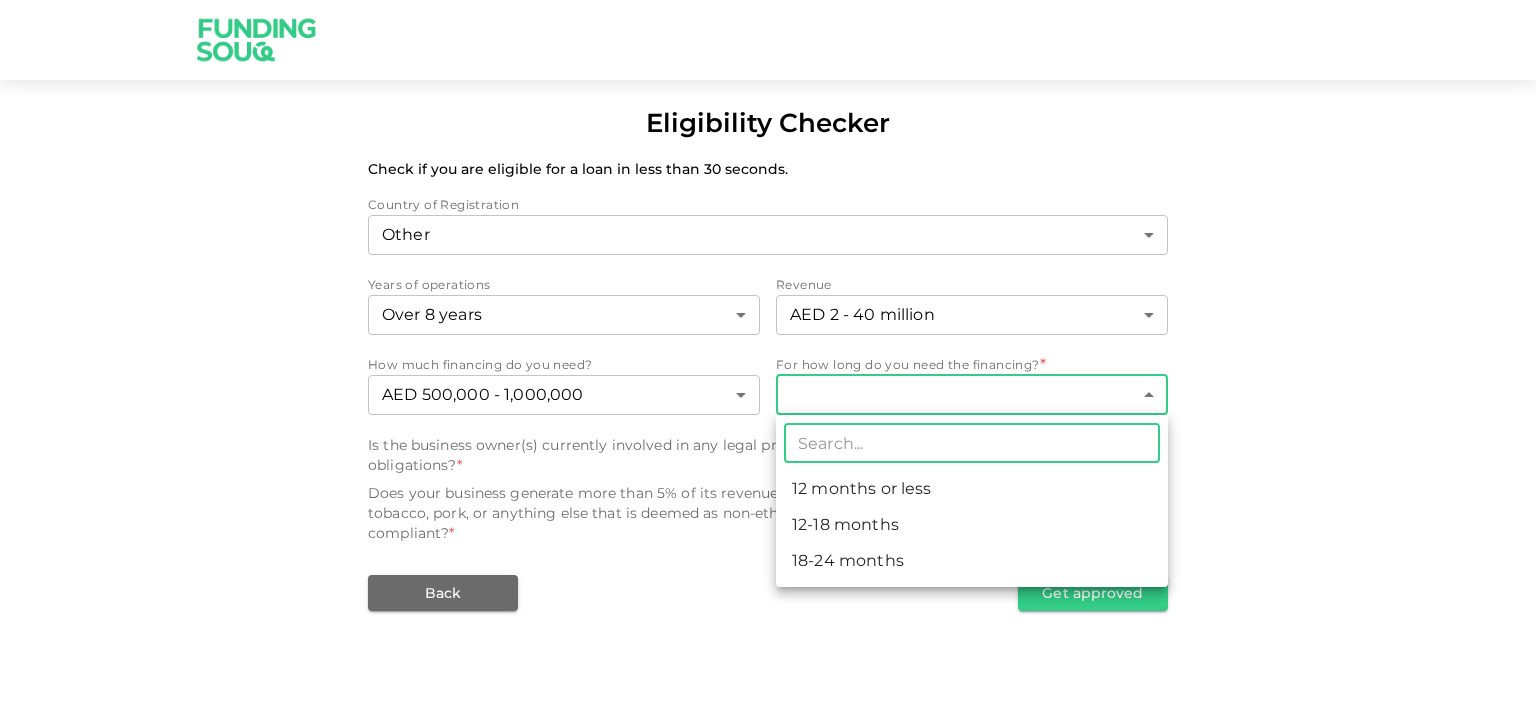 click on "18-24 months" at bounding box center (972, 561) 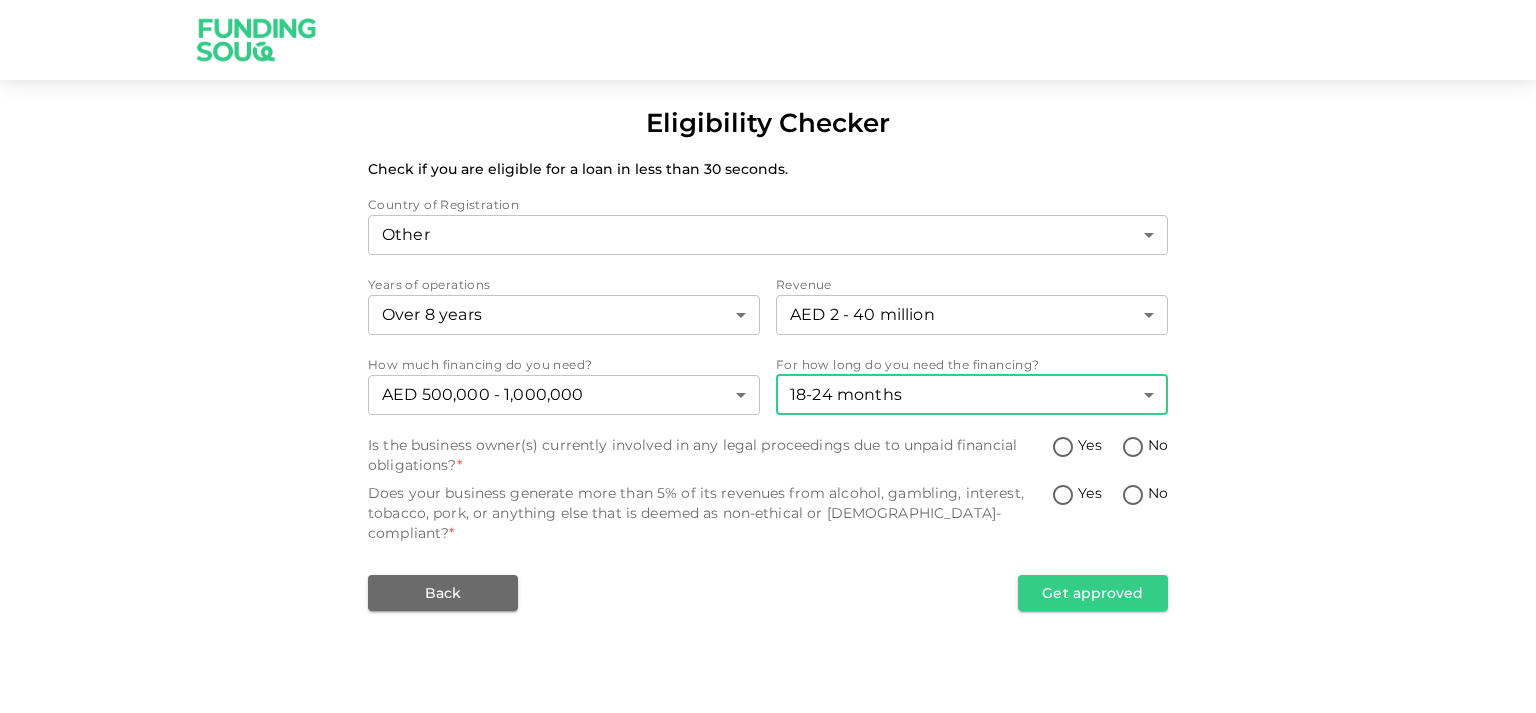 click on "No" at bounding box center (1133, 448) 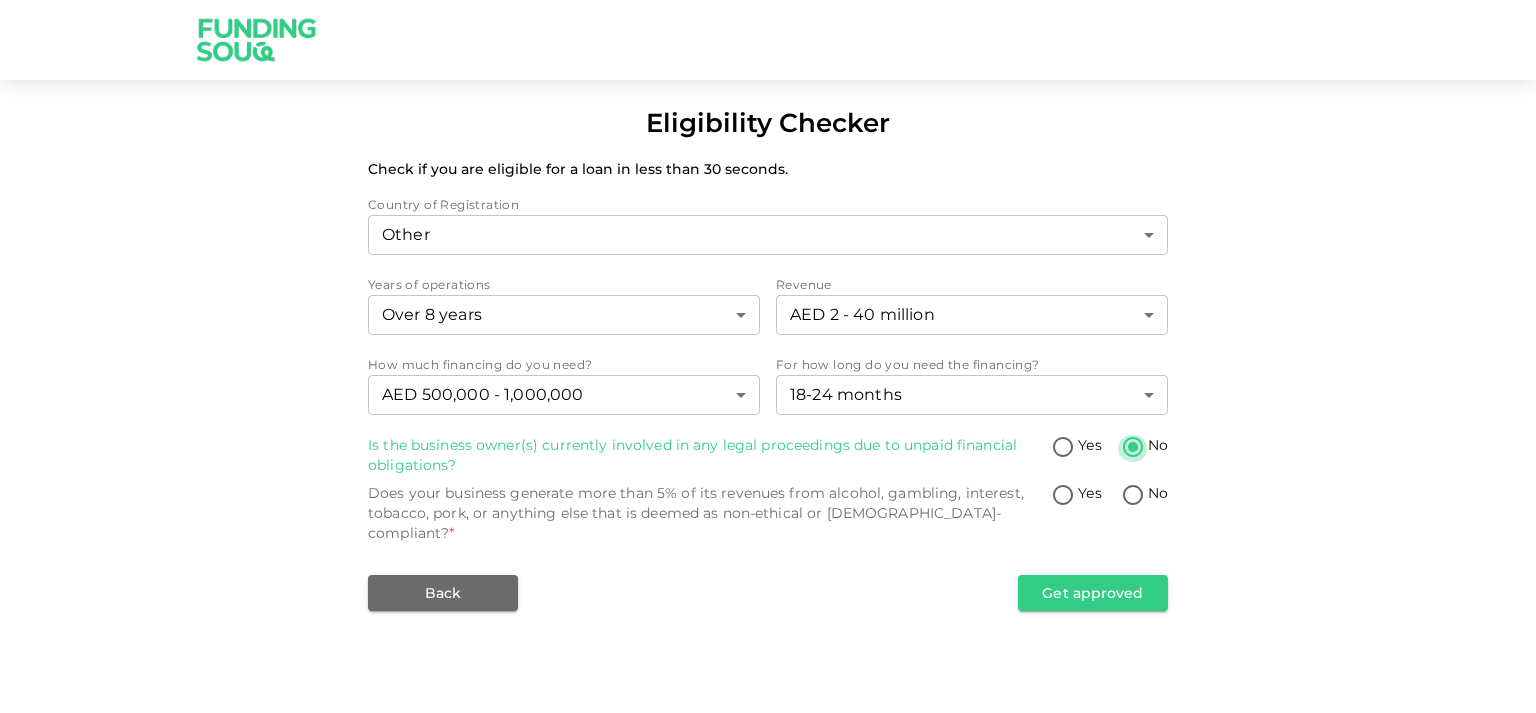 click on "No" at bounding box center [1133, 448] 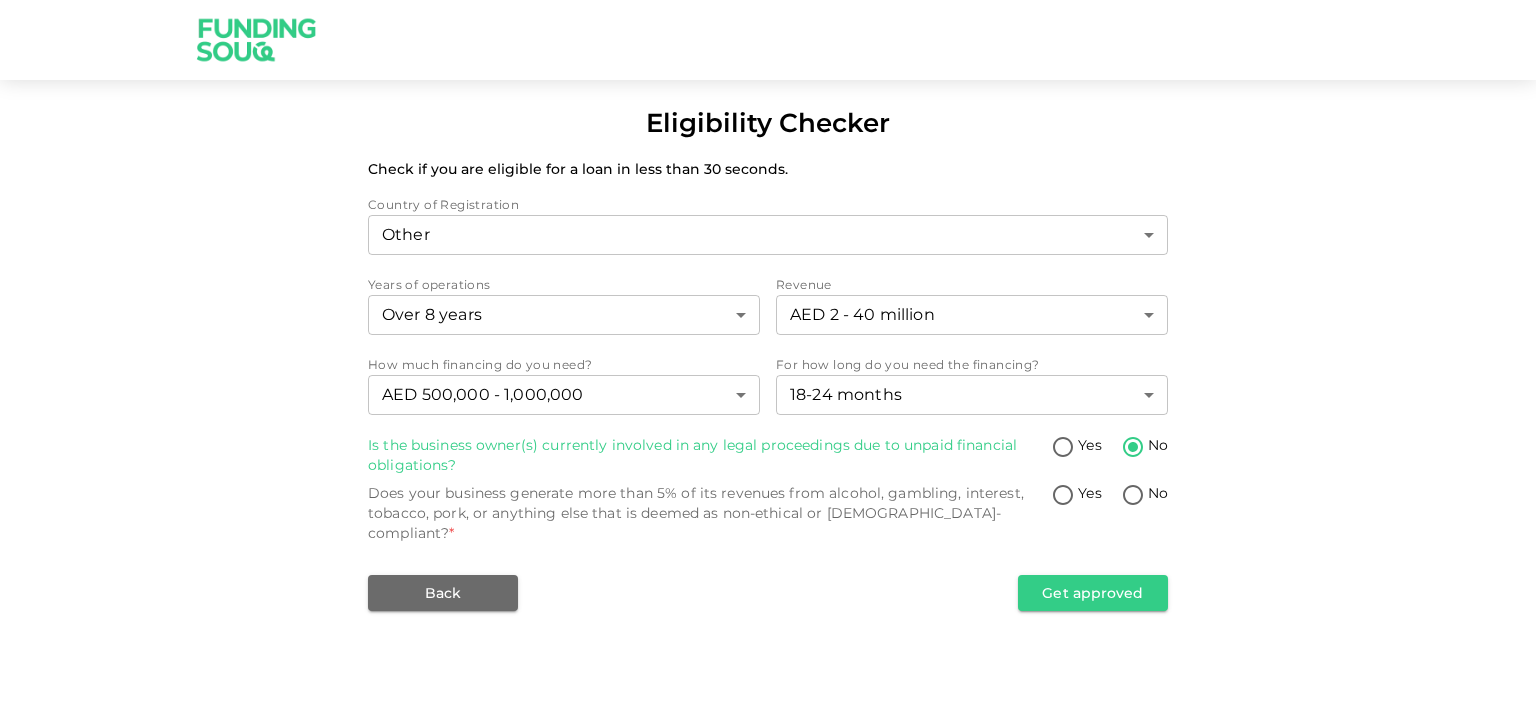 click on "No" at bounding box center [1133, 496] 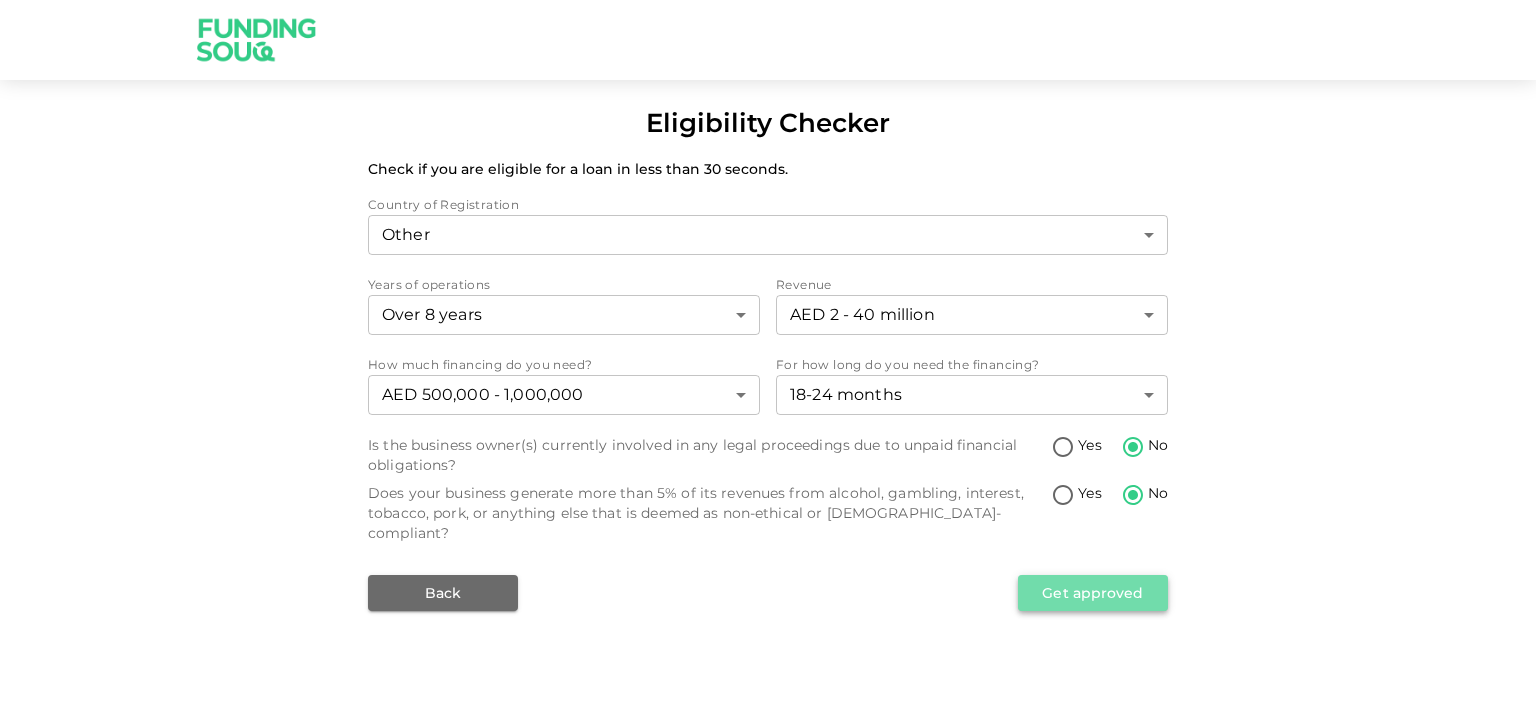 click on "Get approved" at bounding box center [1093, 593] 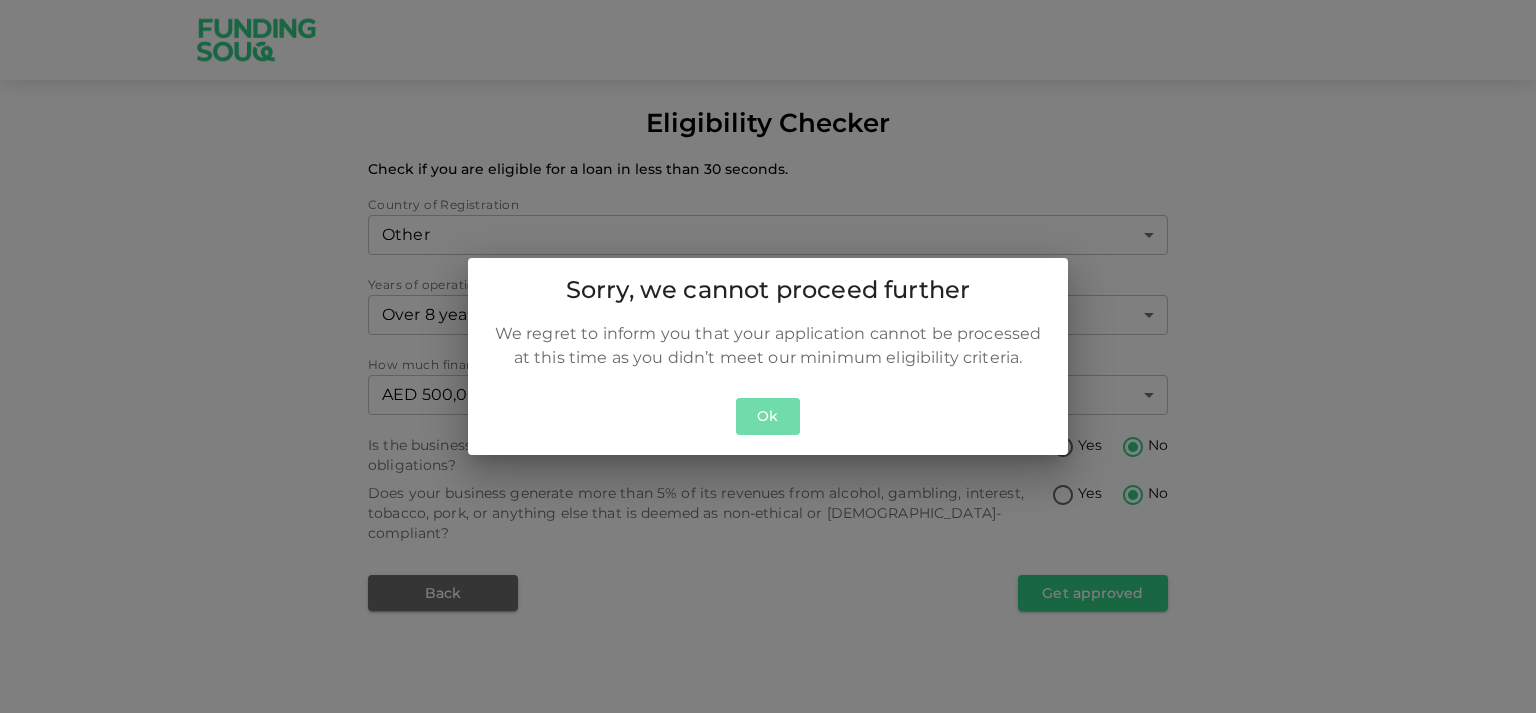 click on "Ok" at bounding box center (768, 416) 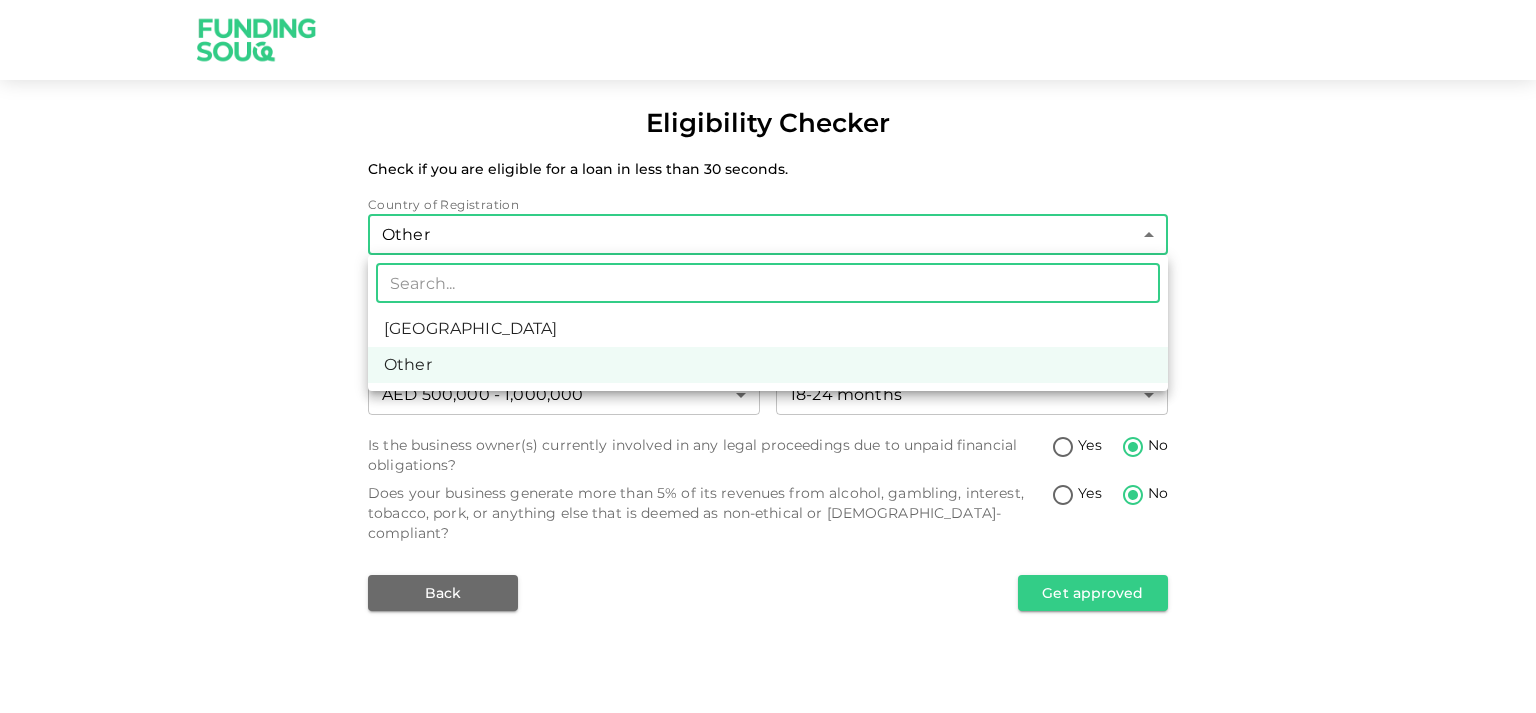 click on "Eligibility Checker Check if you are eligible for a loan in less than 30 seconds.   Country of Registration Other 3 ​   Years of operations Over 8 years 4 ​   Revenue AED 2 - 40 million 2 ​   How much financing do you need? AED 500,000 - 1,000,000 2 ​   For how long do you need the financing? 18-24 months 3 ​ Is the business owner(s) currently involved in any legal proceedings due to unpaid financial obligations? Yes No Does your business generate more than 5% of its revenues from alcohol, gambling, interest, tobacco, pork, or anything else that is deemed as non-ethical or Sharia-compliant? Yes No Back Get approved
​ United Arab Emirates Other" at bounding box center [768, 356] 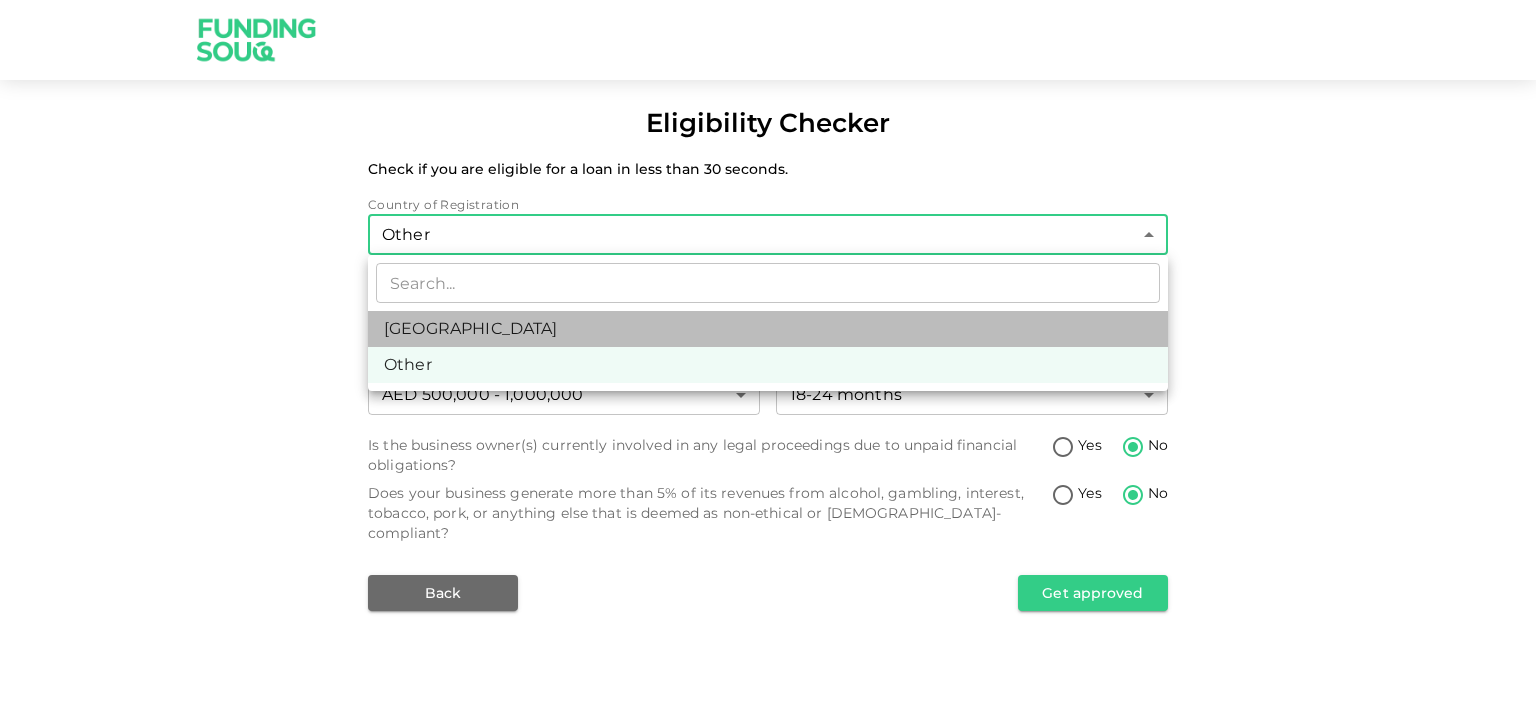 click on "[GEOGRAPHIC_DATA]" at bounding box center (768, 329) 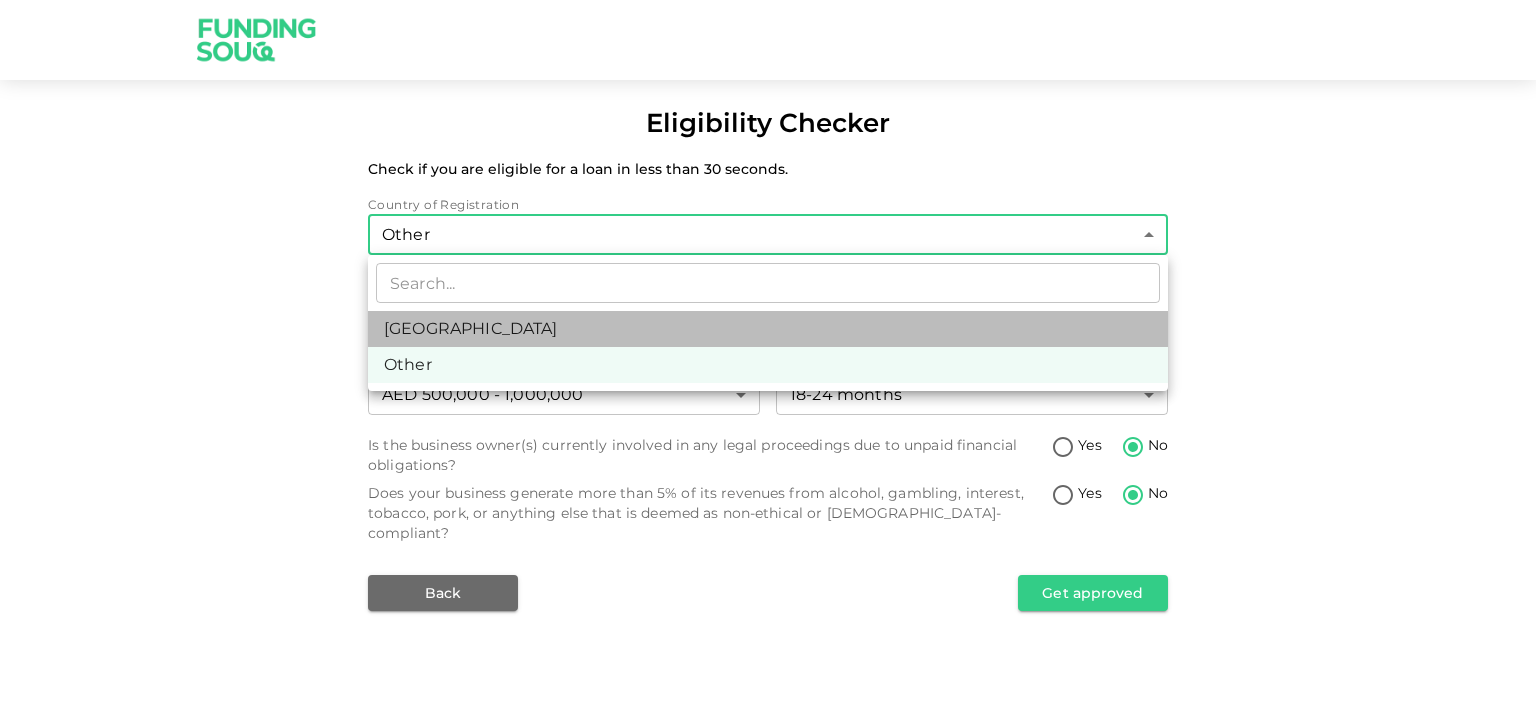 type on "1" 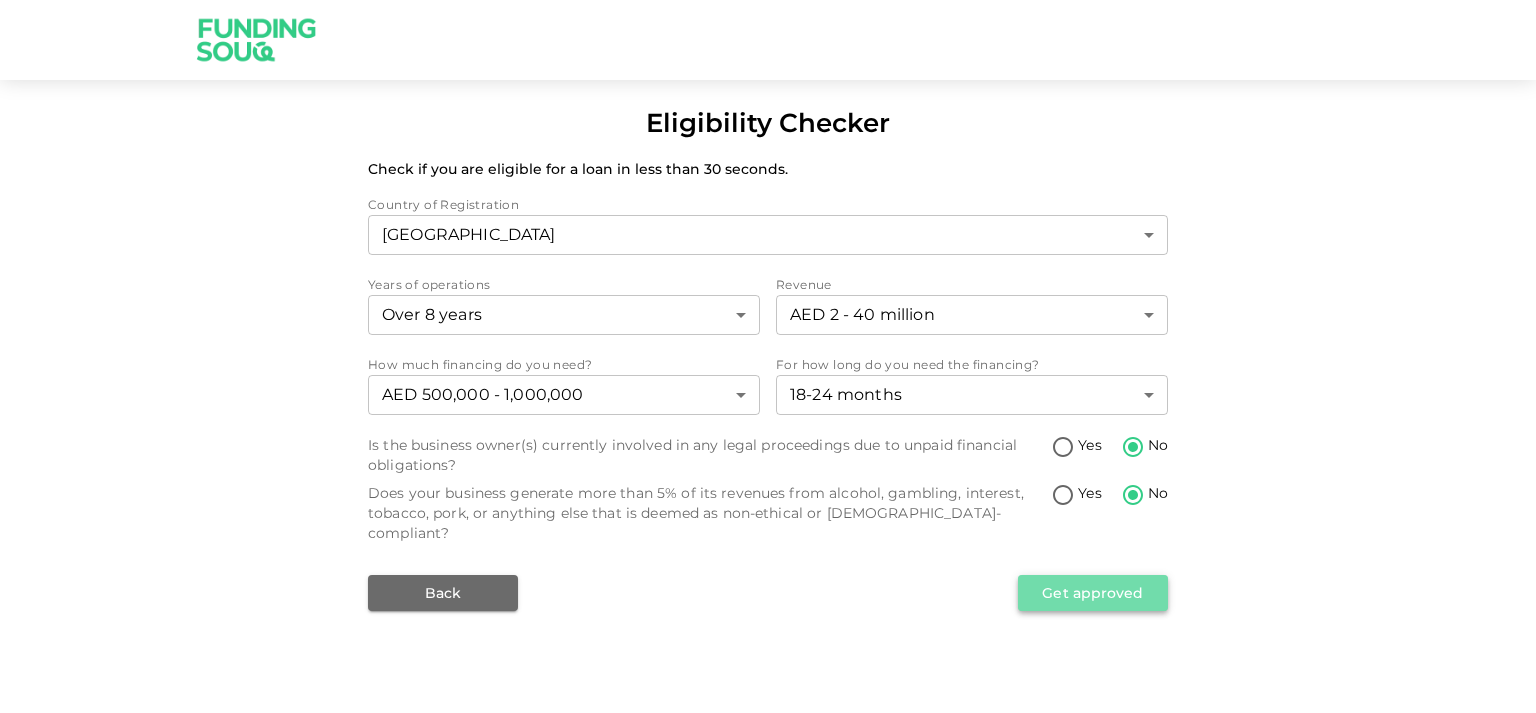 click on "Get approved" at bounding box center [1093, 593] 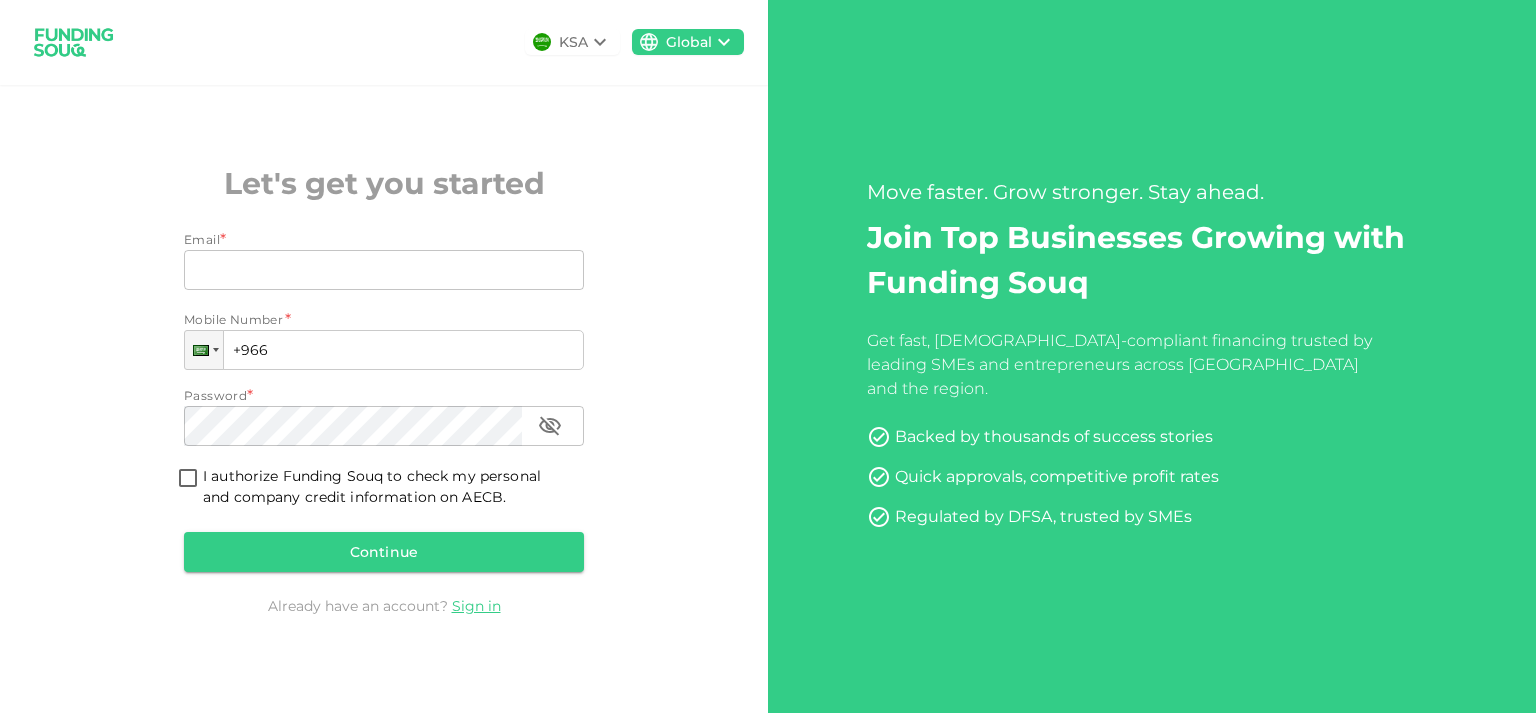 scroll, scrollTop: 0, scrollLeft: 0, axis: both 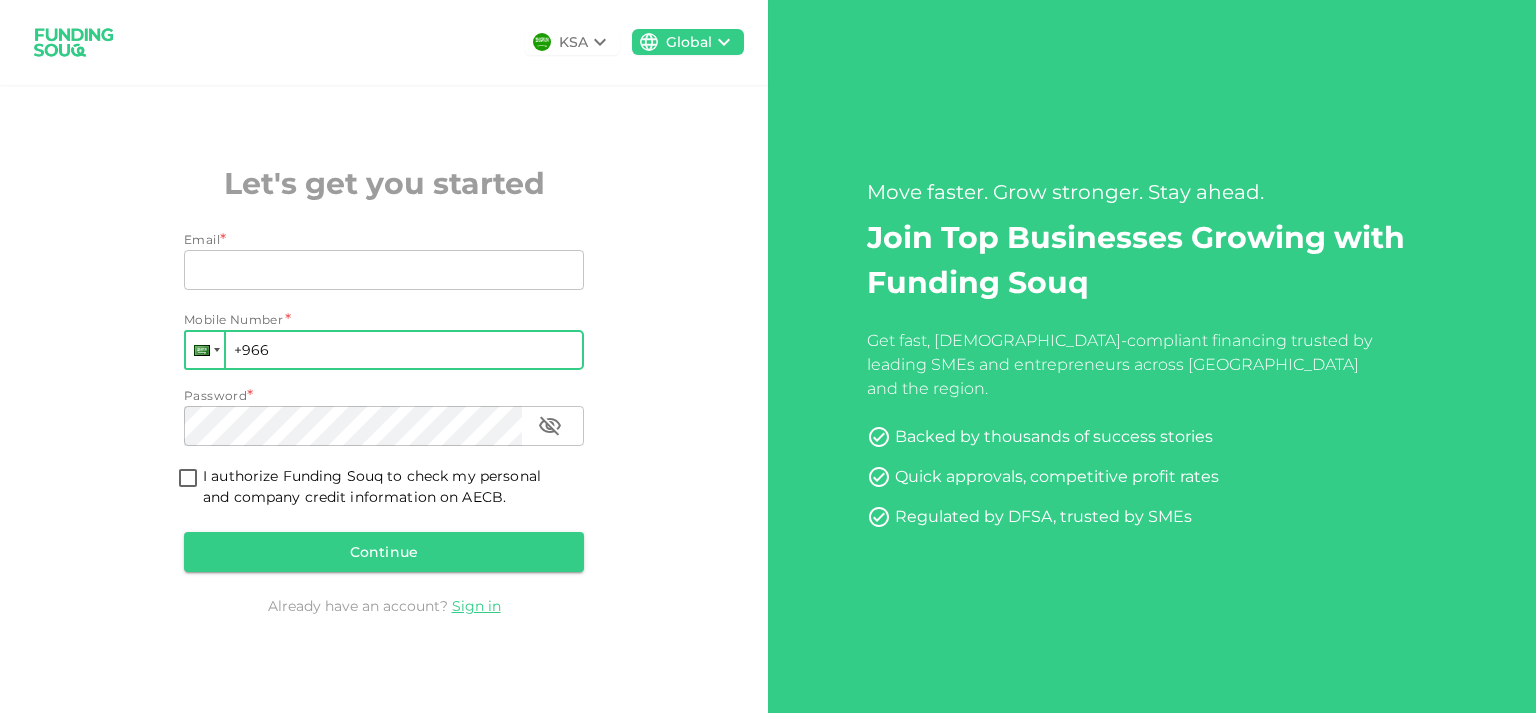 click at bounding box center (205, 350) 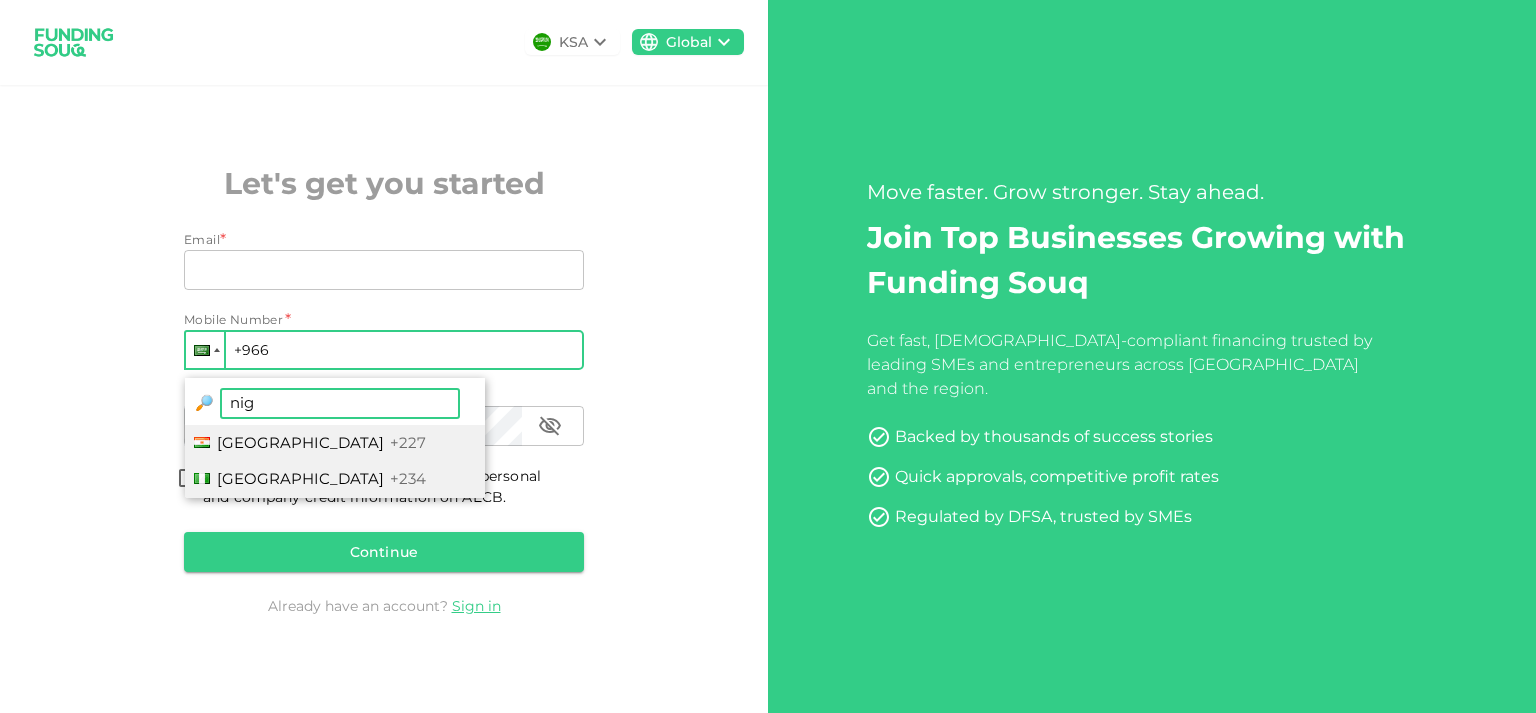 type on "nig" 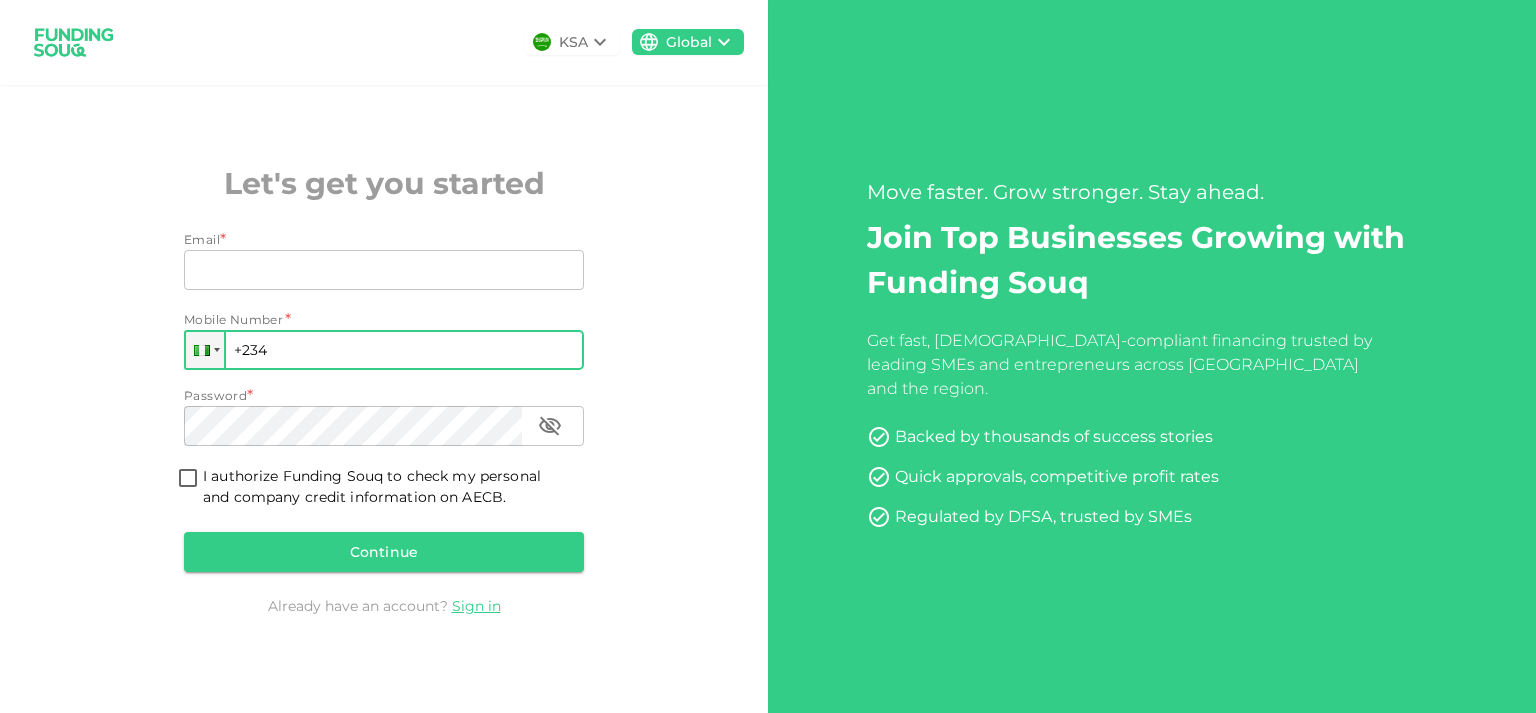 click on "+234" at bounding box center (384, 350) 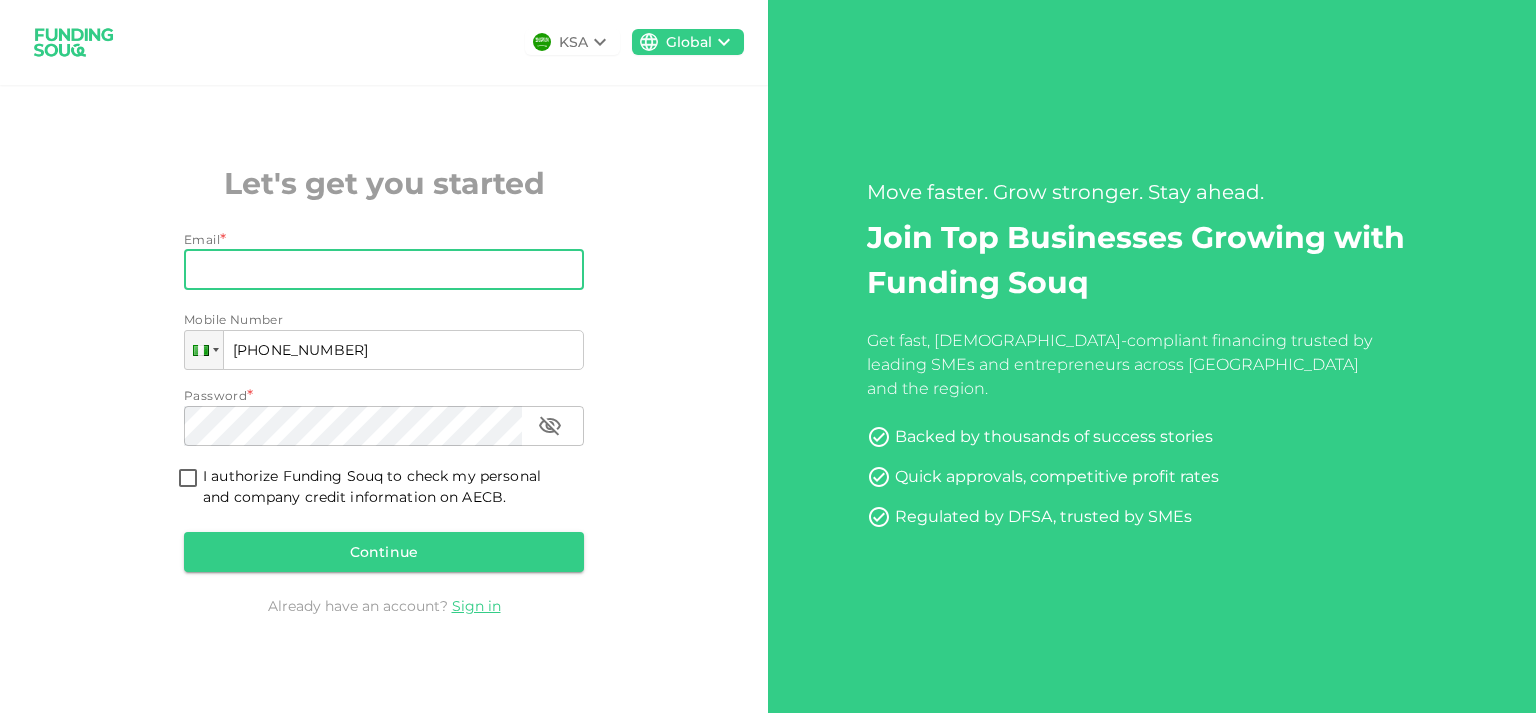 type on "[PHONE_NUMBER]" 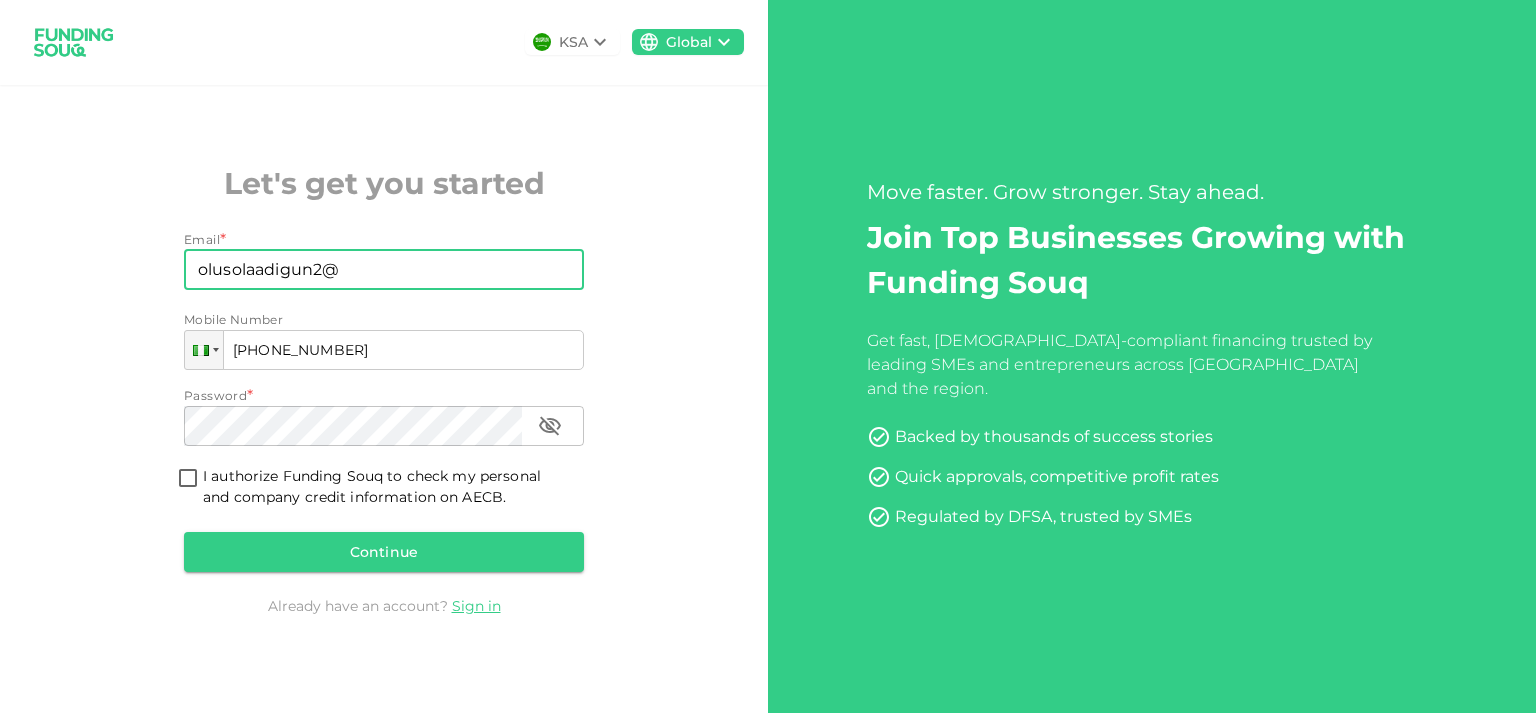 click on "olusolaadigun2@" at bounding box center (373, 270) 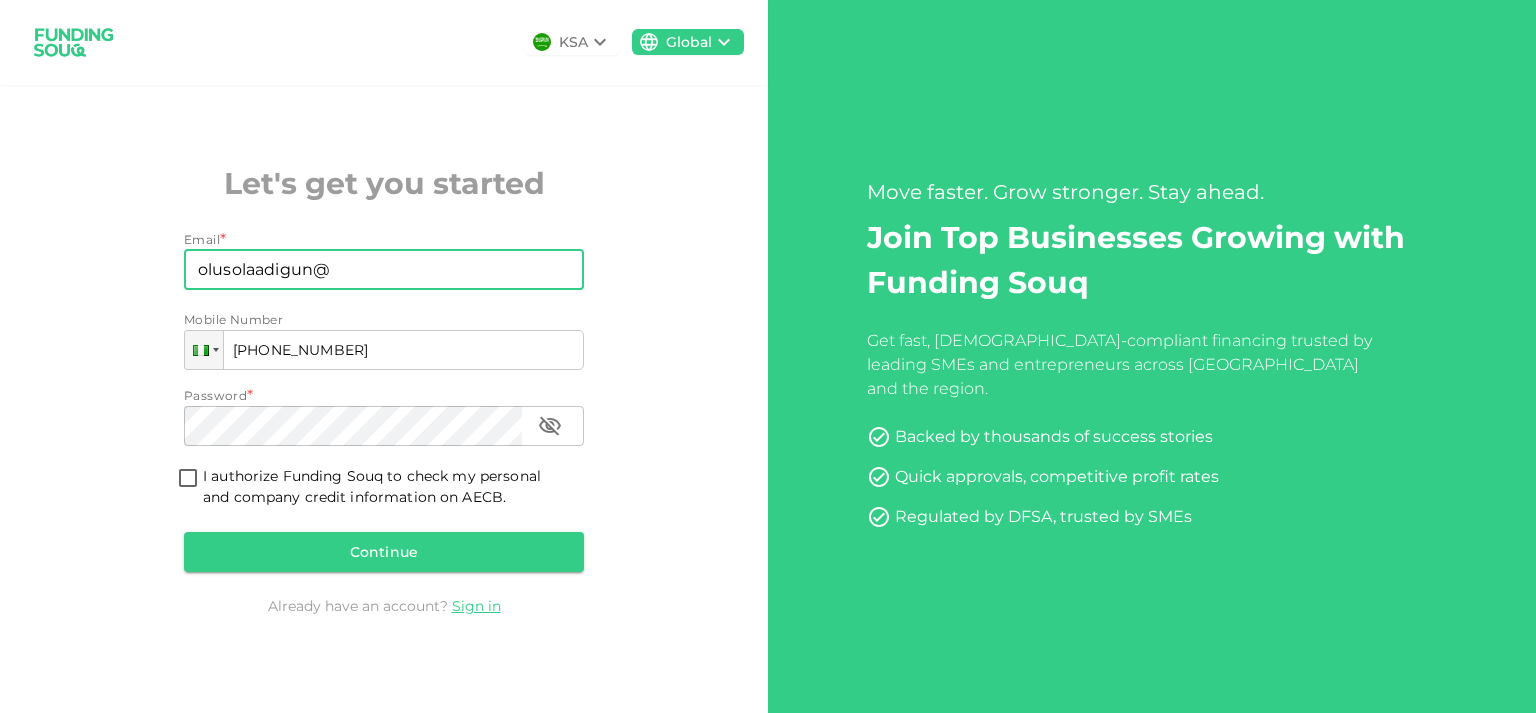click on "olusolaadigun@" at bounding box center (373, 270) 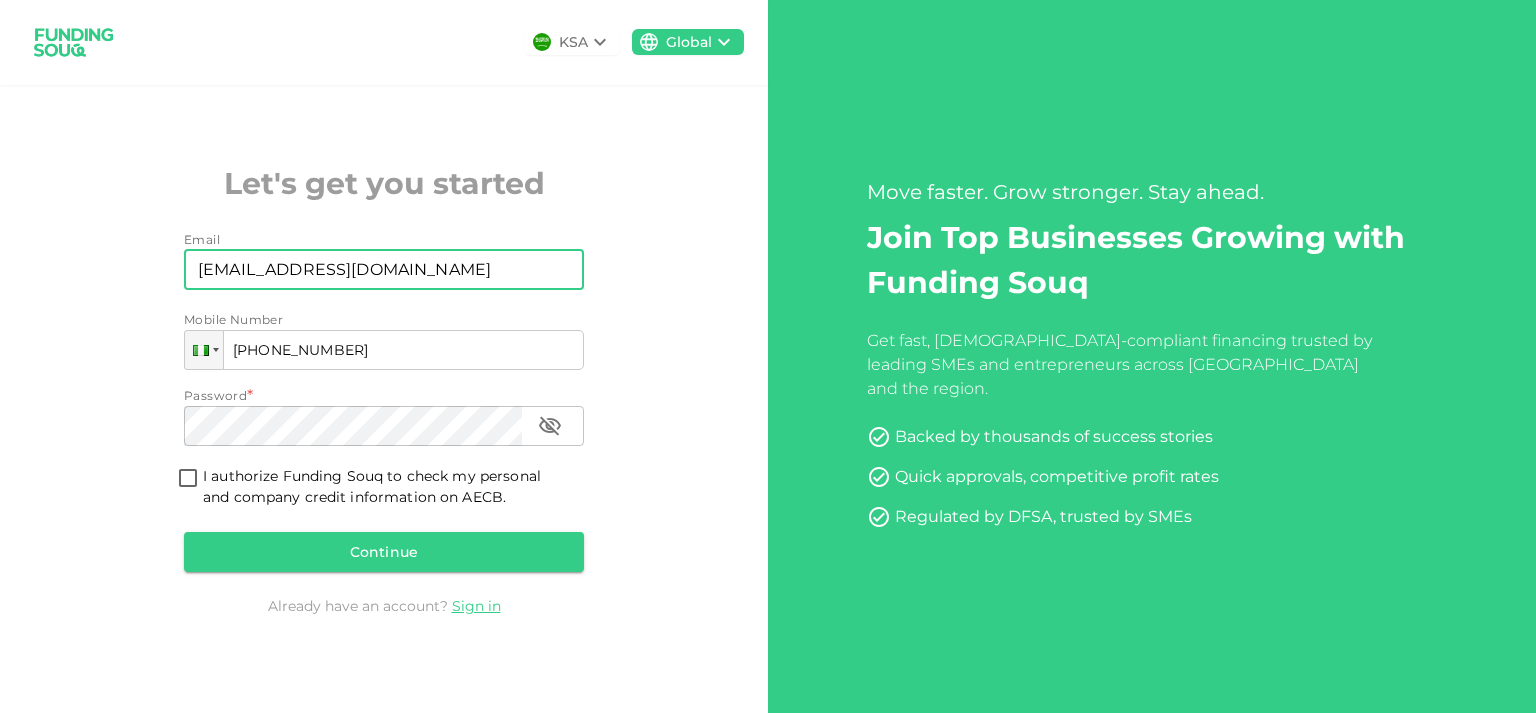 type on "[EMAIL_ADDRESS][DOMAIN_NAME]" 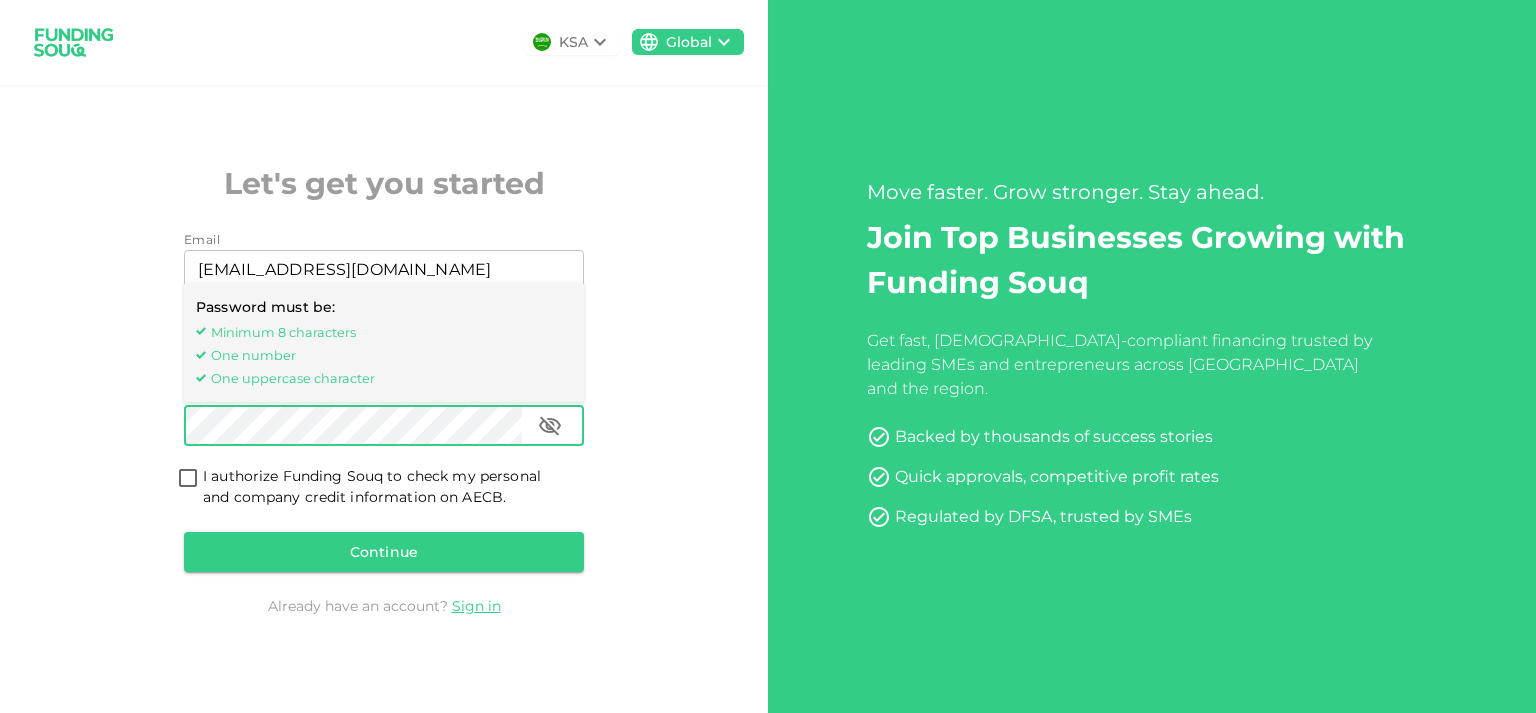 click 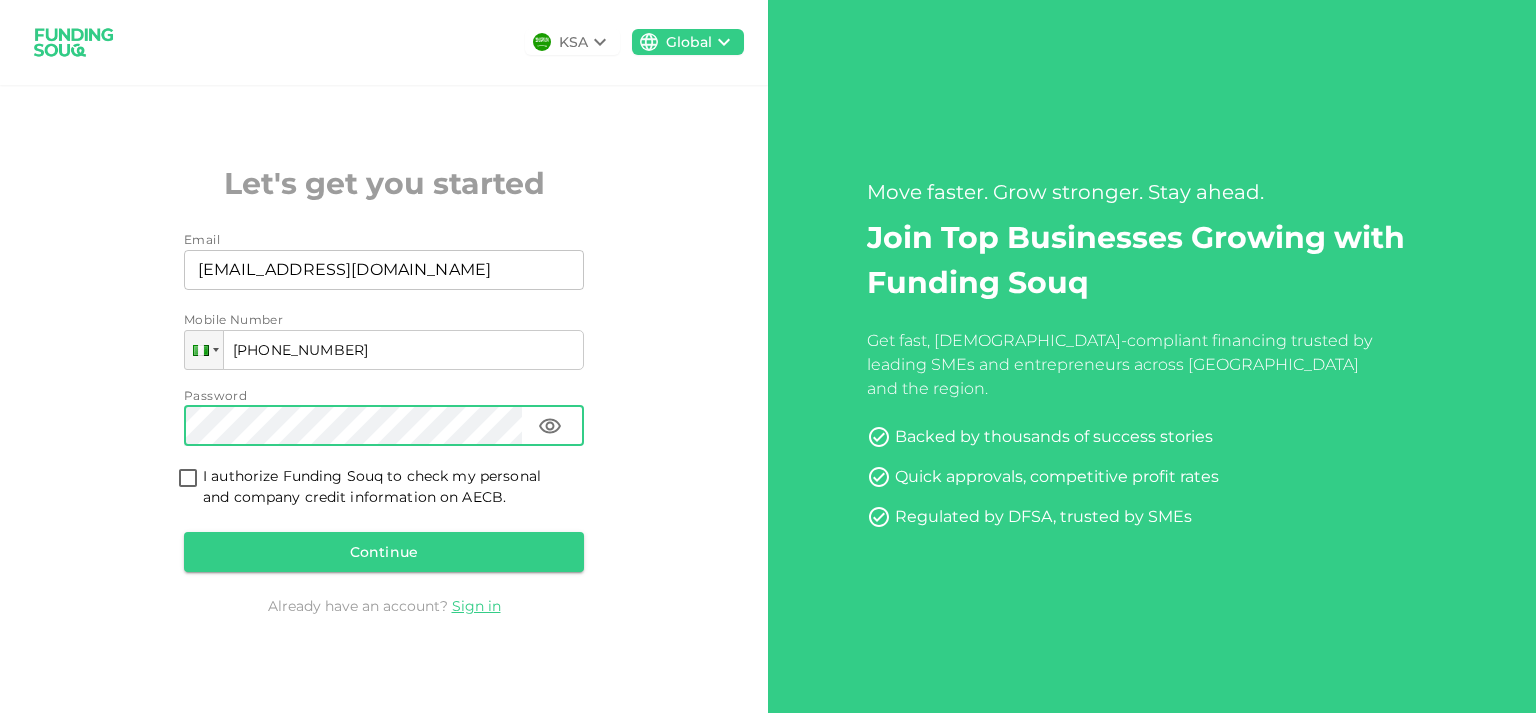 click on "I authorize Funding Souq to check my personal and company credit information on AECB." at bounding box center [188, 479] 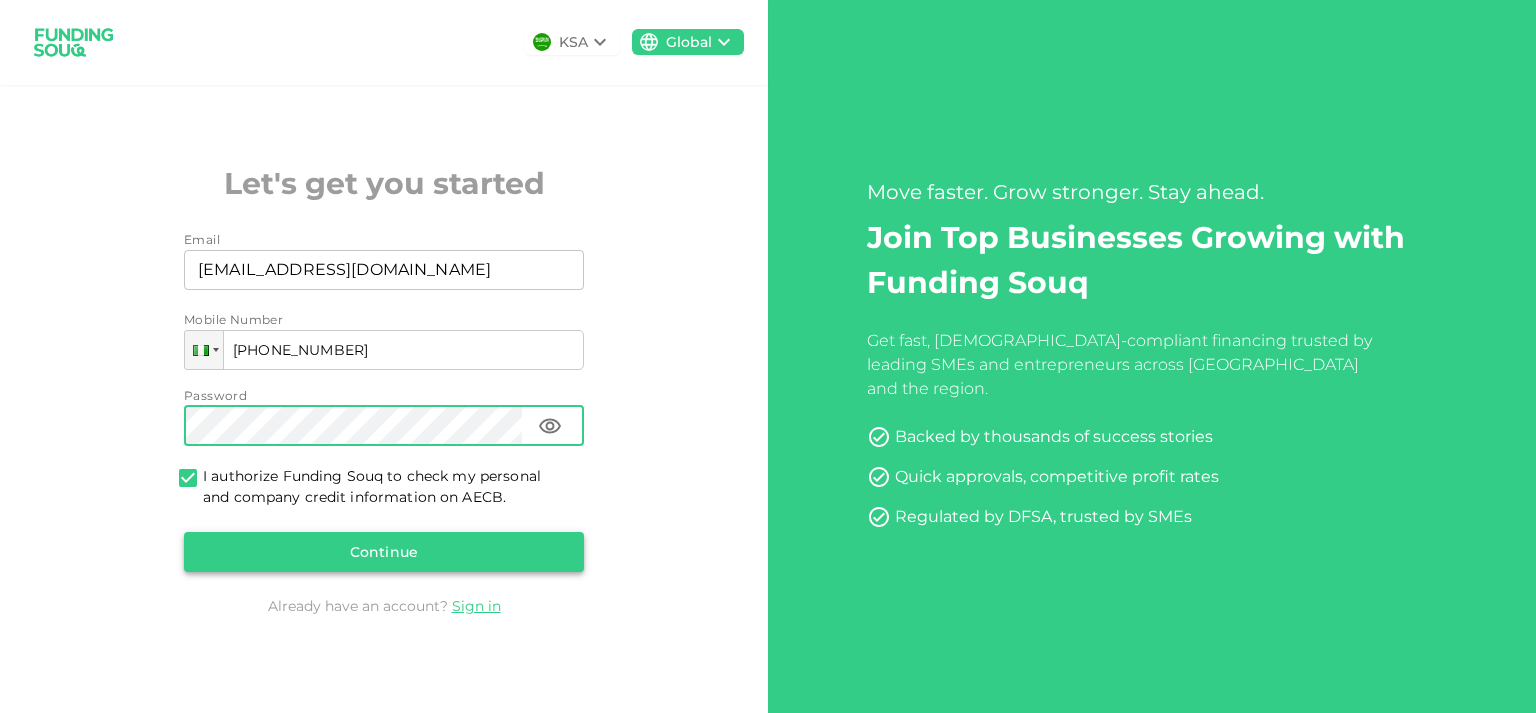 click on "Continue" at bounding box center (384, 552) 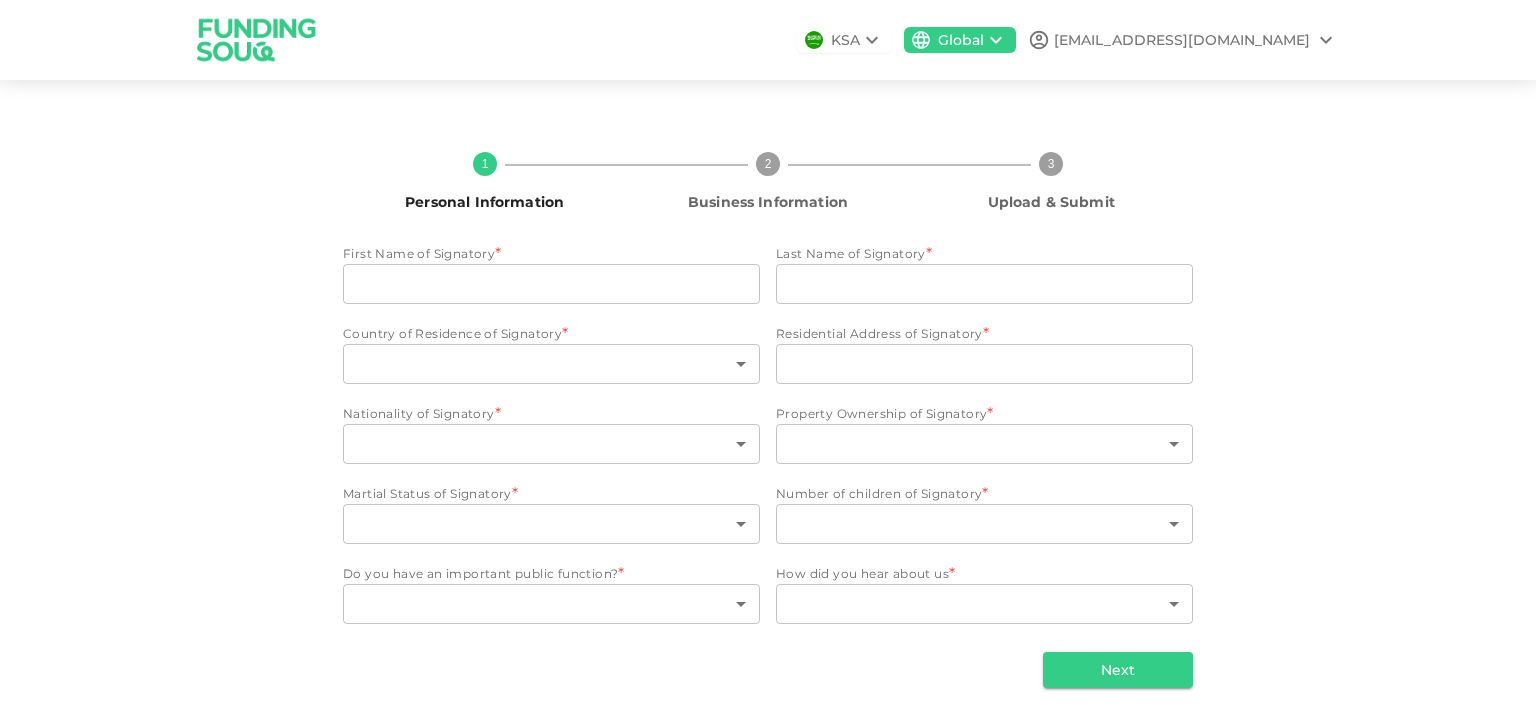 scroll, scrollTop: 7, scrollLeft: 0, axis: vertical 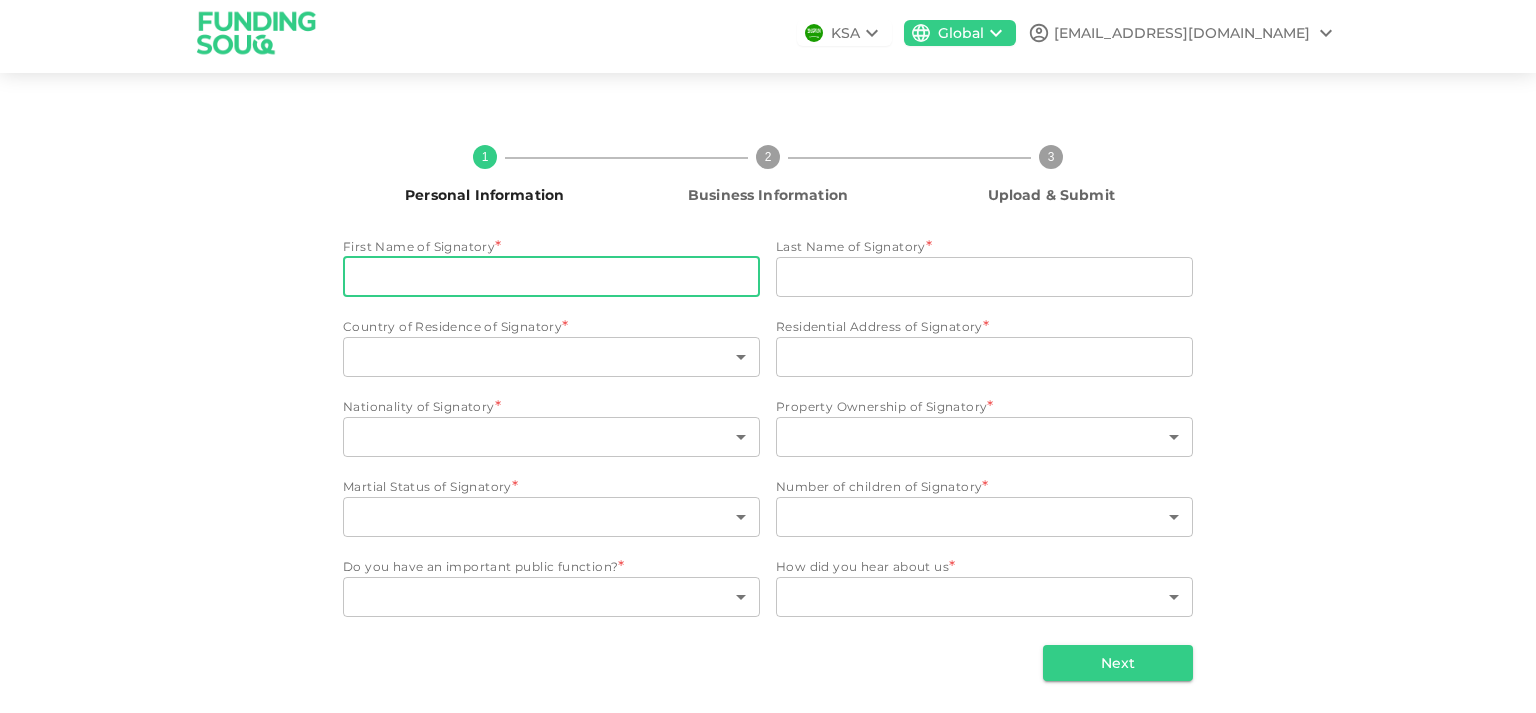 click on "First Name of Signatory" at bounding box center (551, 277) 